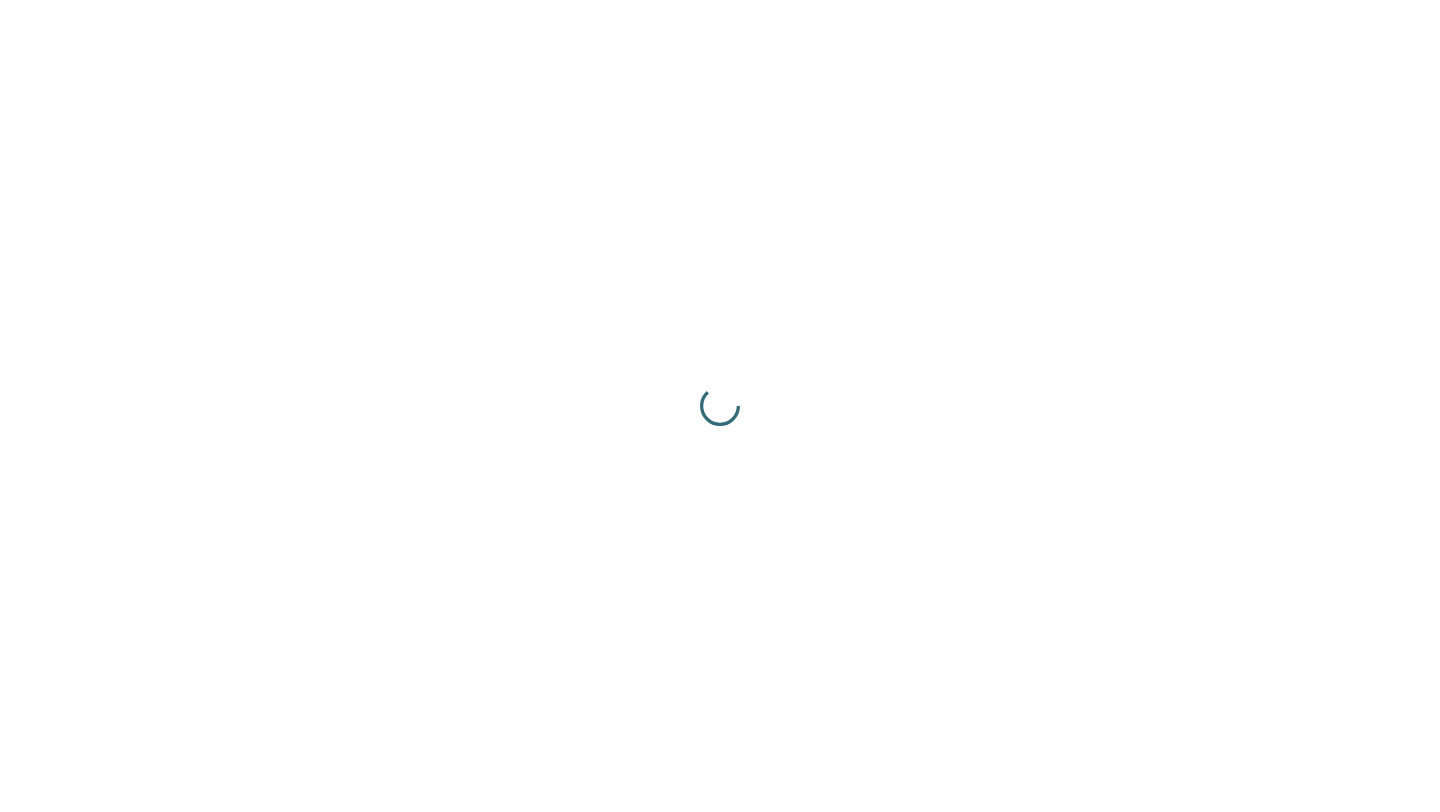 scroll, scrollTop: 0, scrollLeft: 0, axis: both 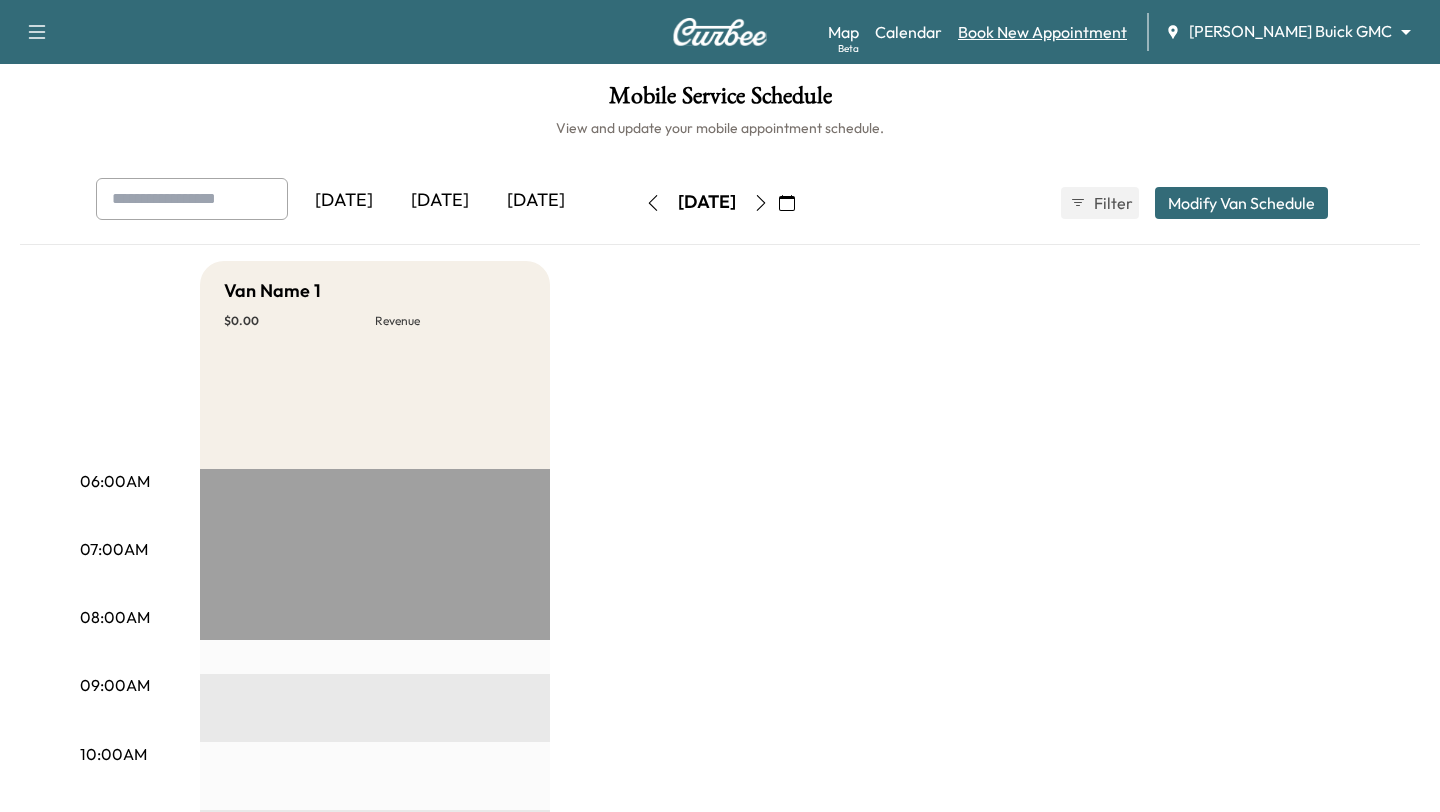 click on "Book New Appointment" at bounding box center [1042, 32] 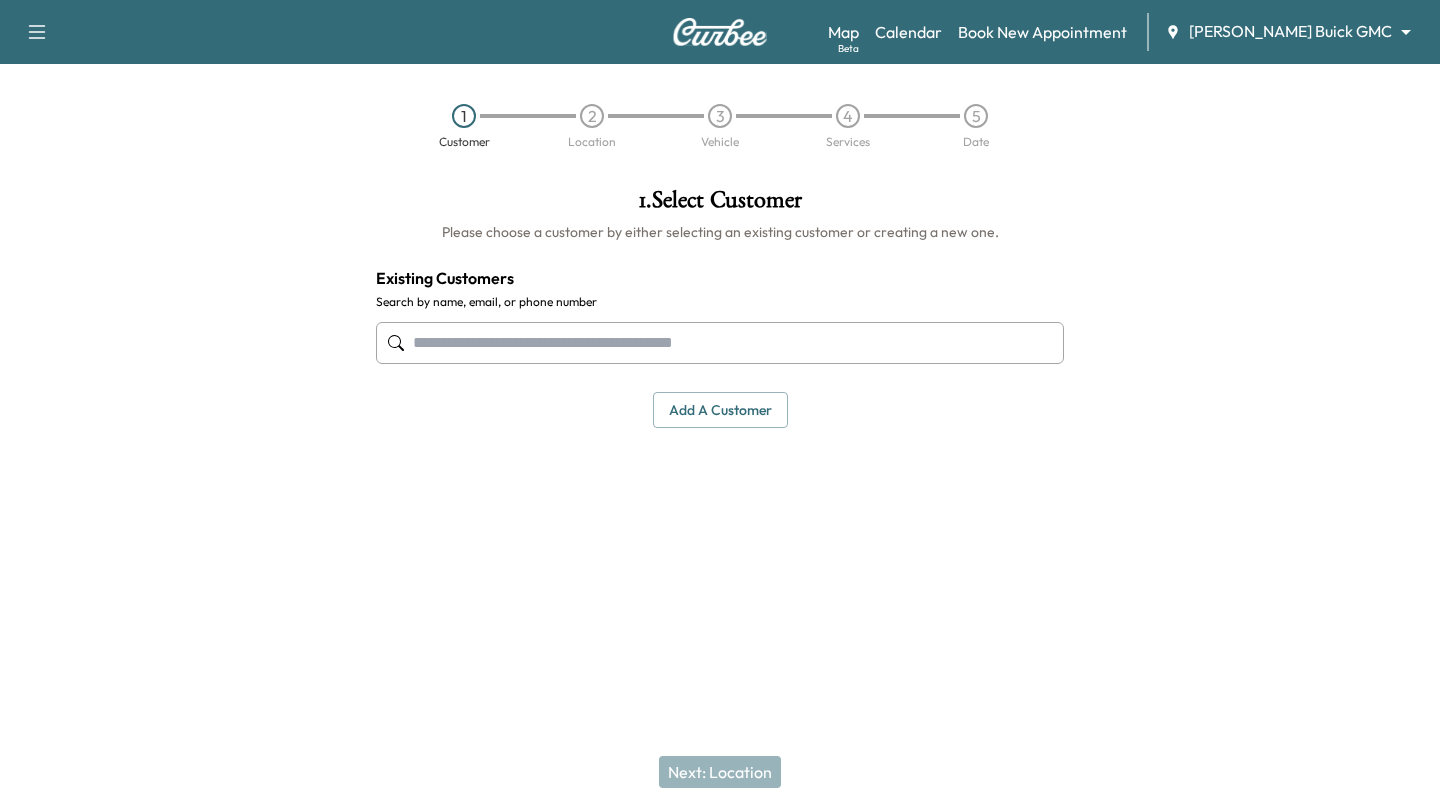 click at bounding box center (720, 343) 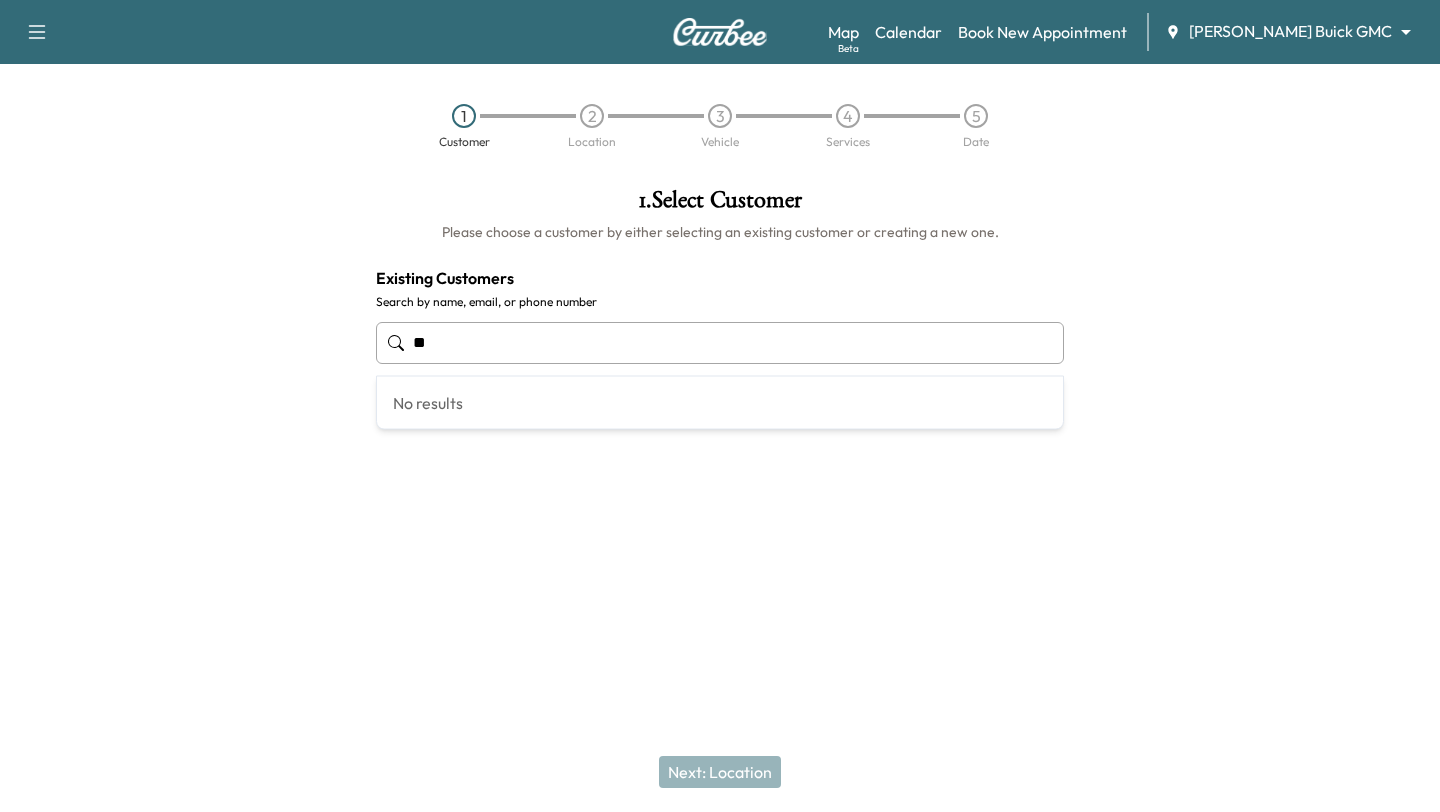 type on "*" 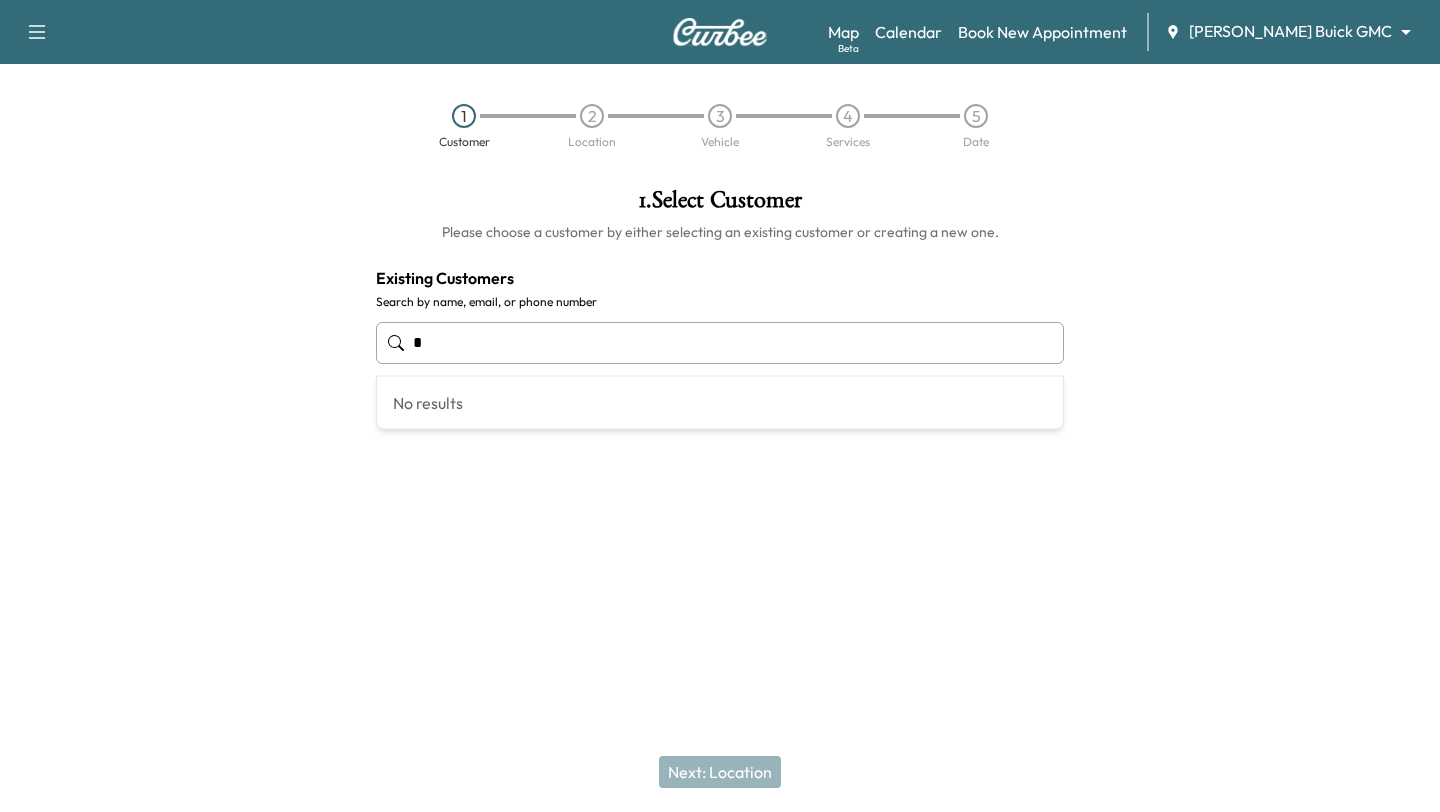 type 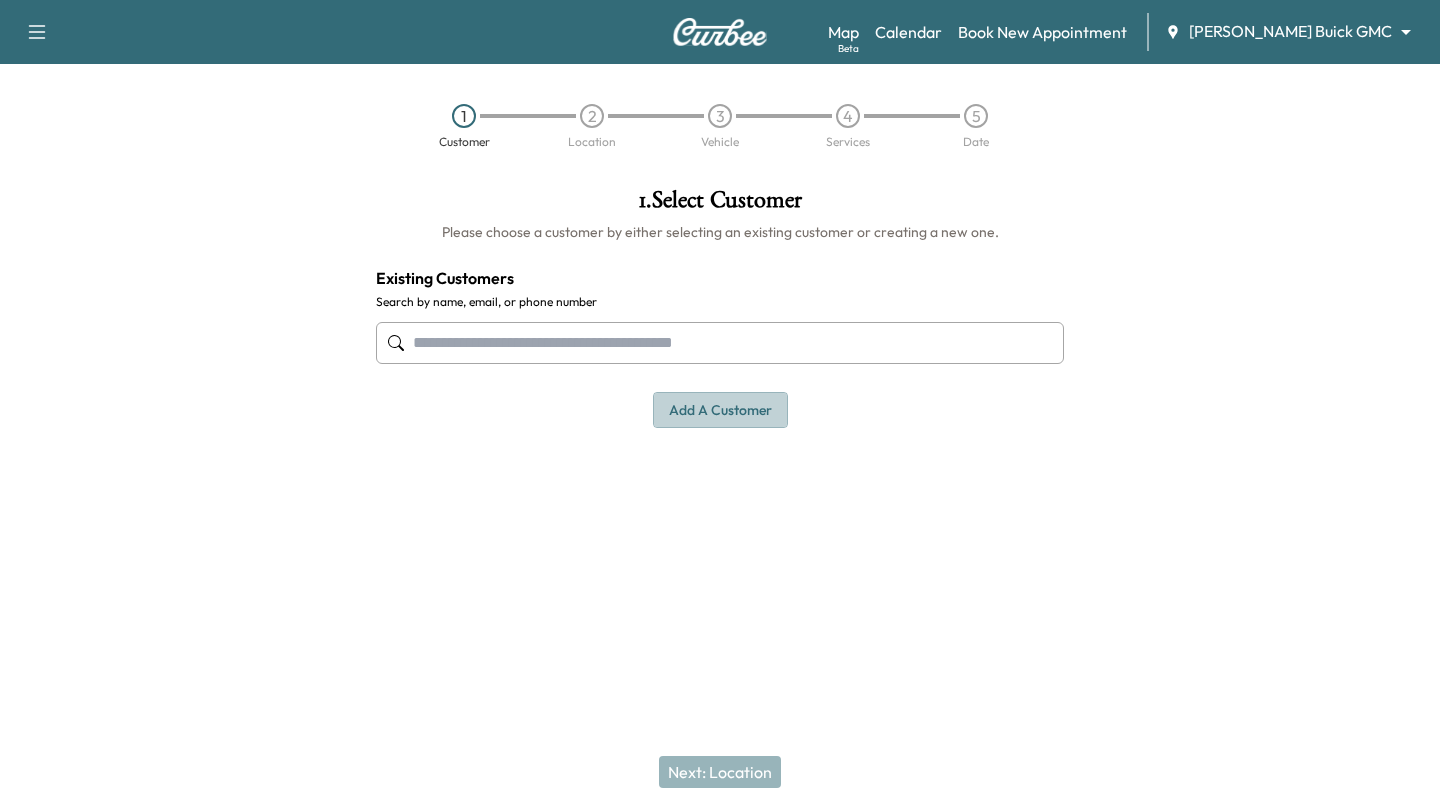 click on "Add a customer" at bounding box center [720, 410] 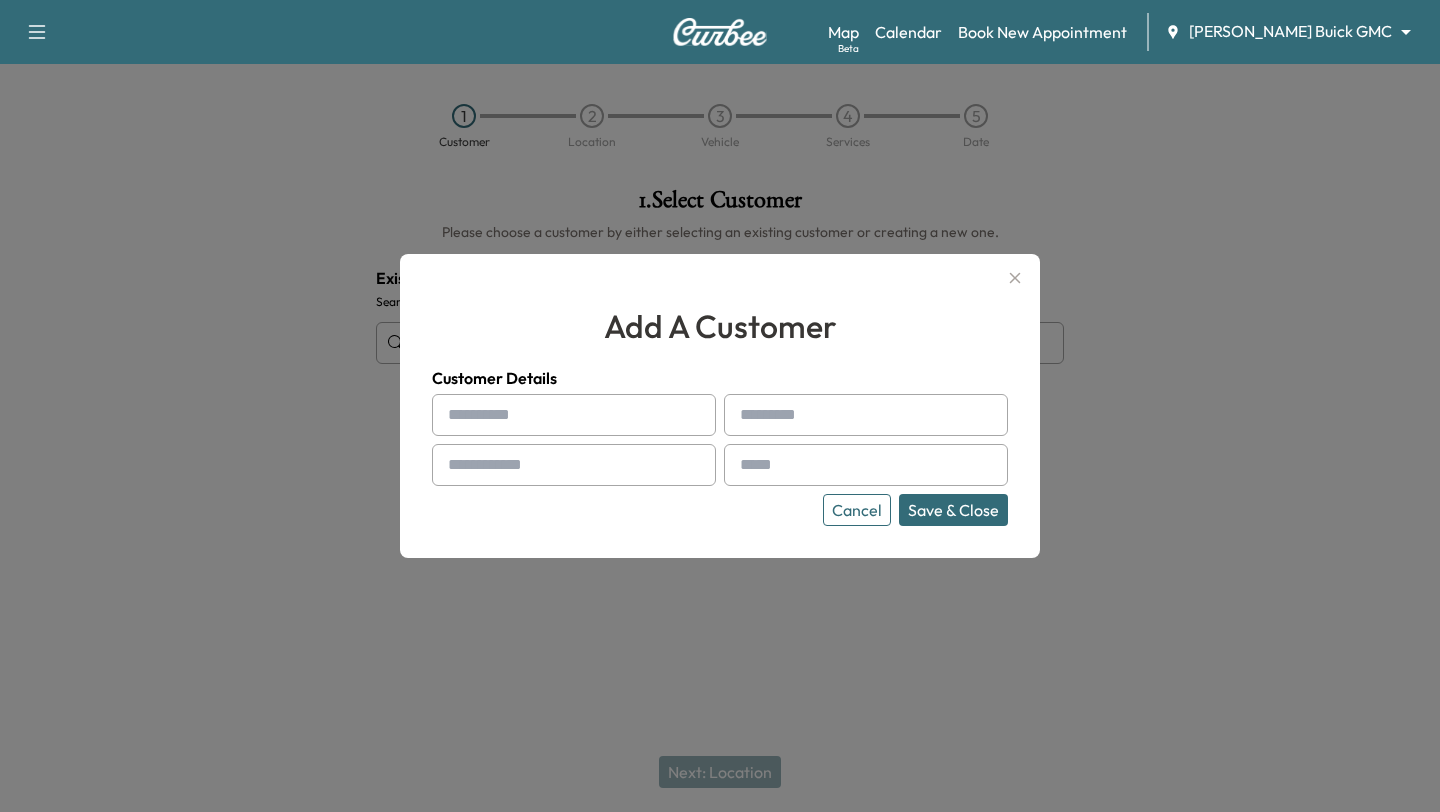 click at bounding box center [574, 415] 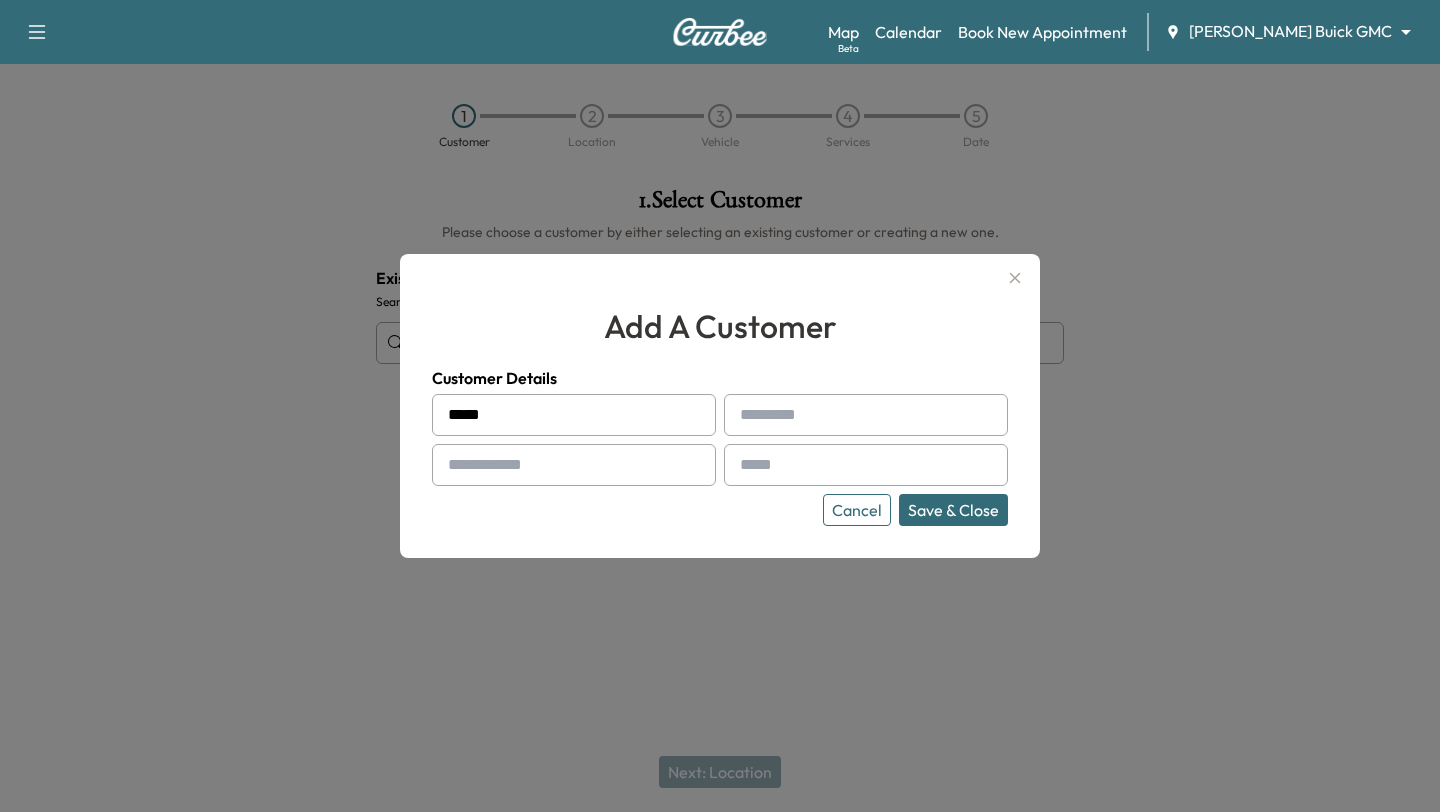 type on "**********" 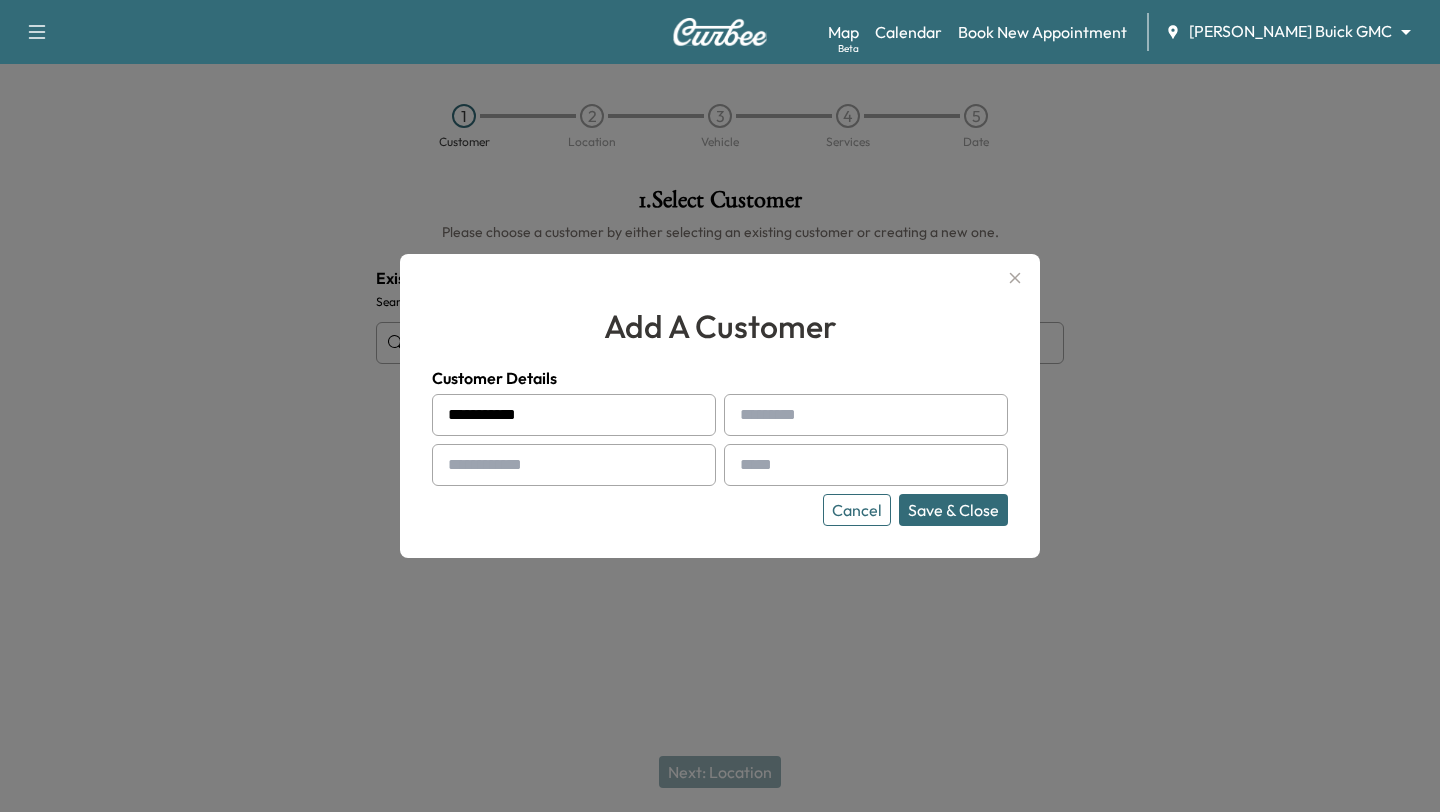 type on "******" 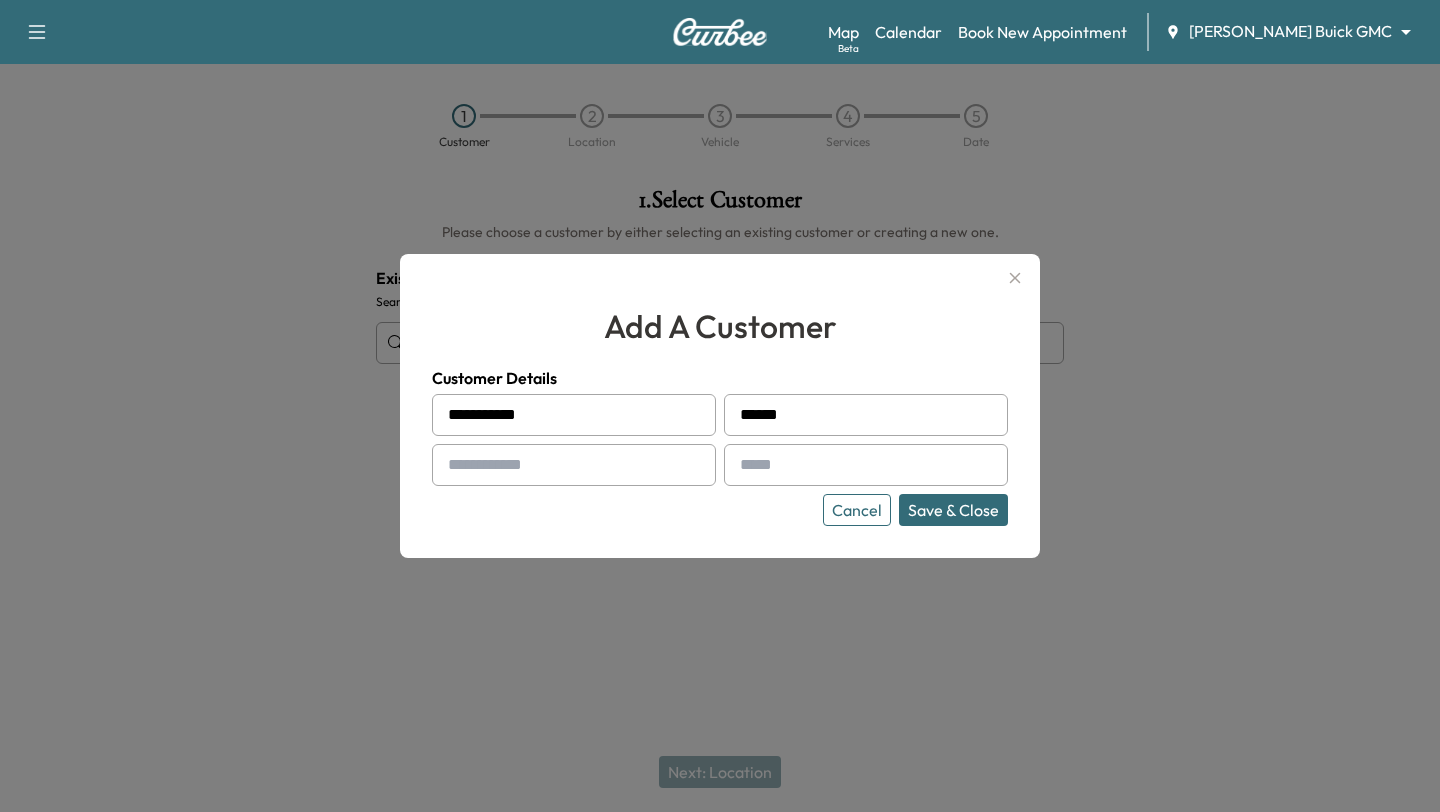 type on "**********" 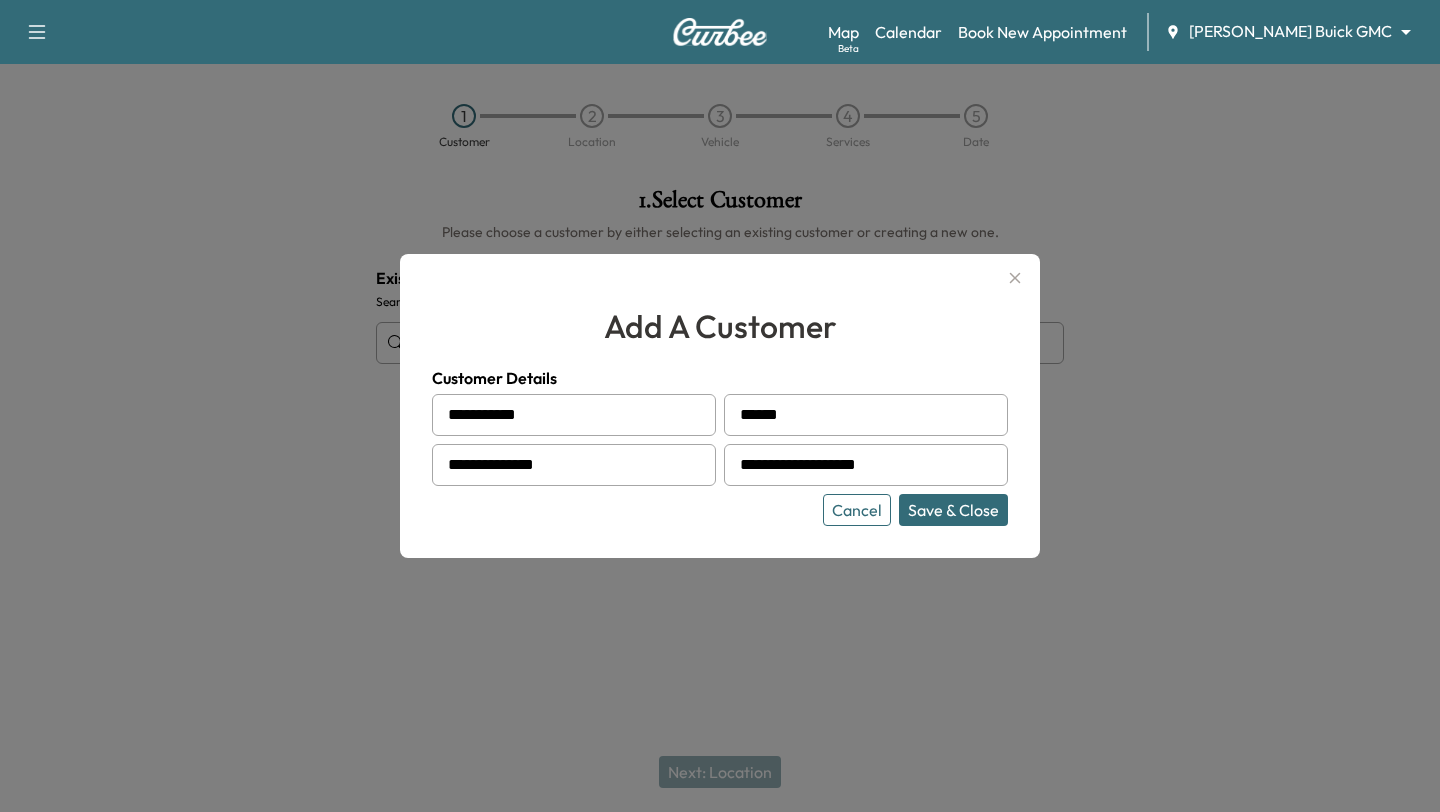 click on "Save & Close" at bounding box center (953, 510) 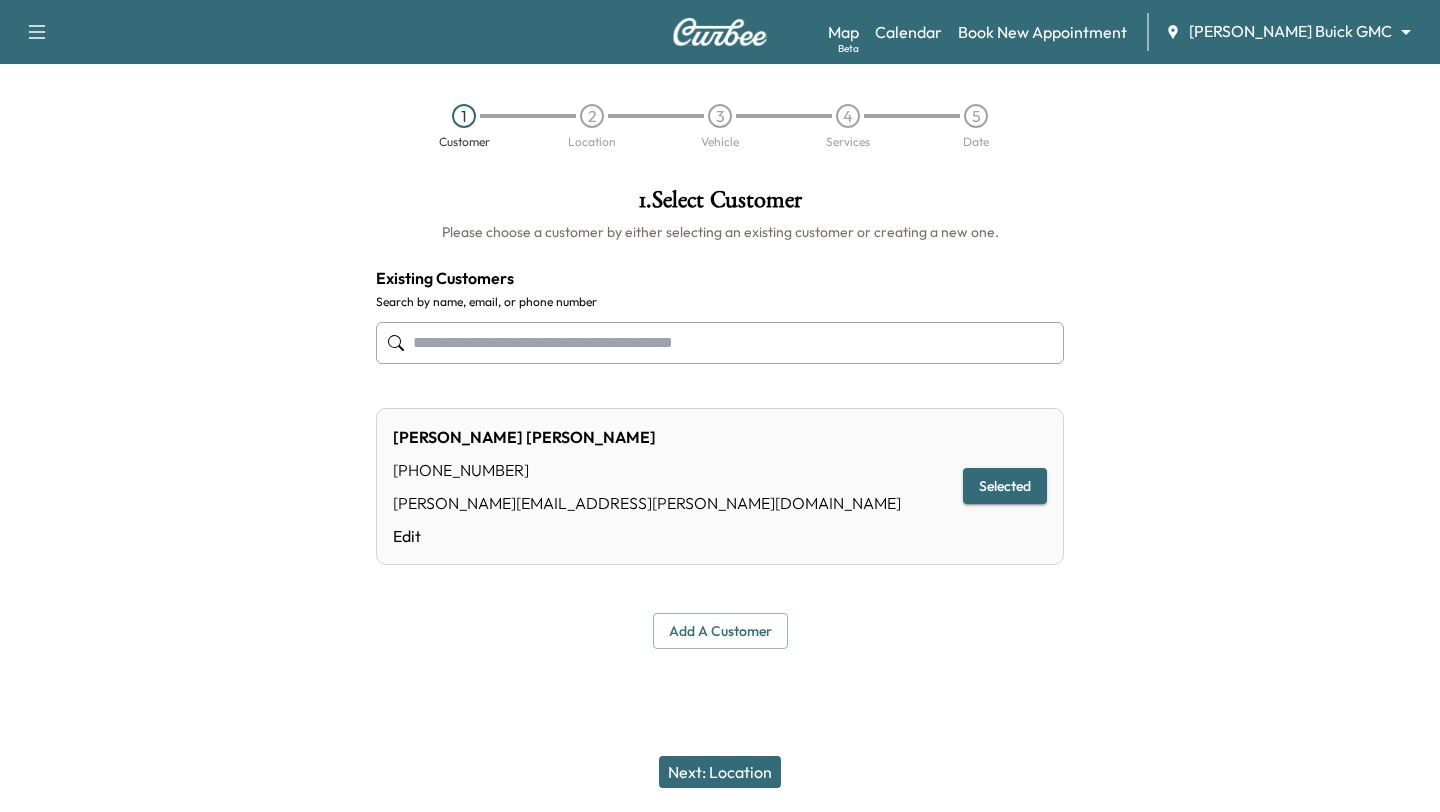 click on "Next: Location" at bounding box center (720, 772) 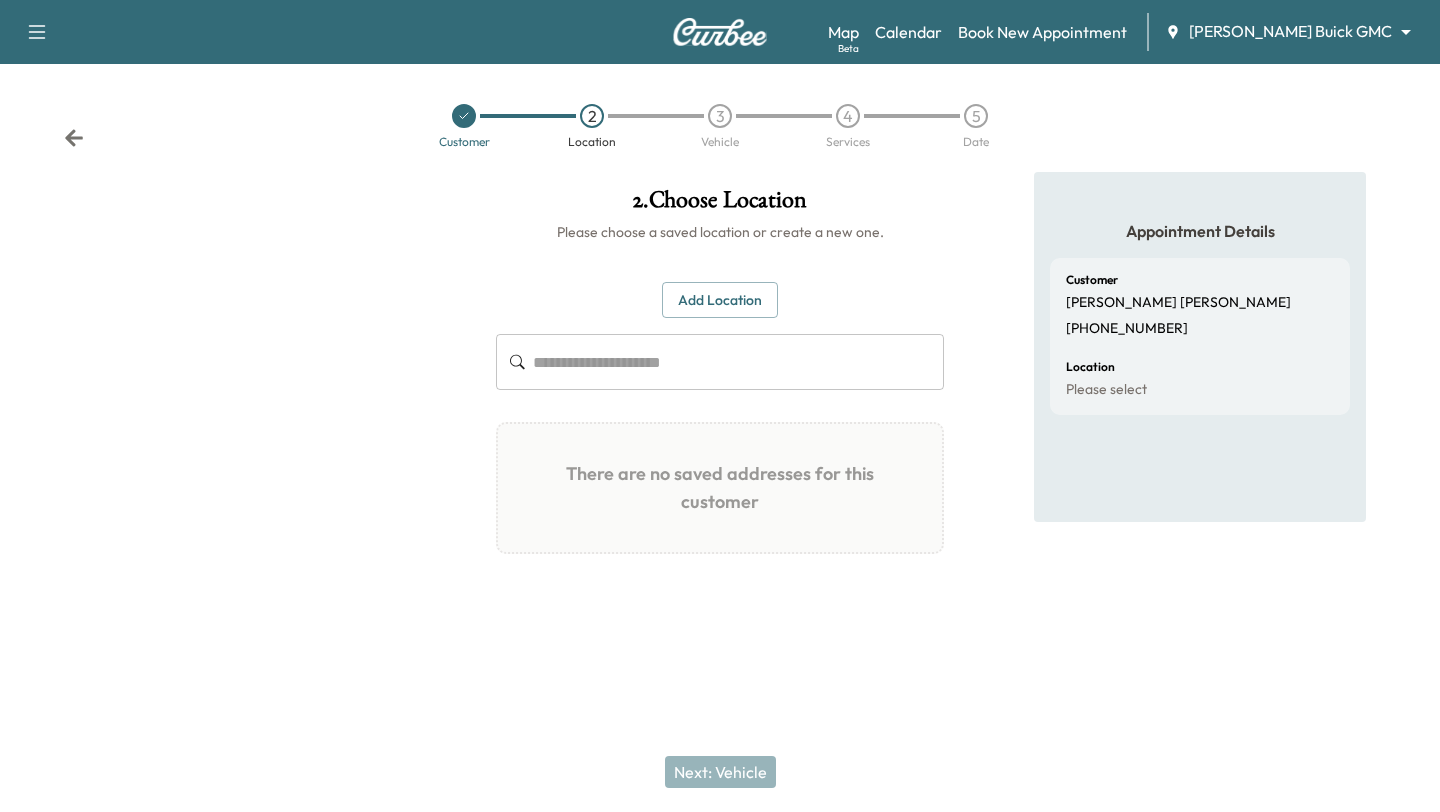 click on "Add Location" at bounding box center [720, 300] 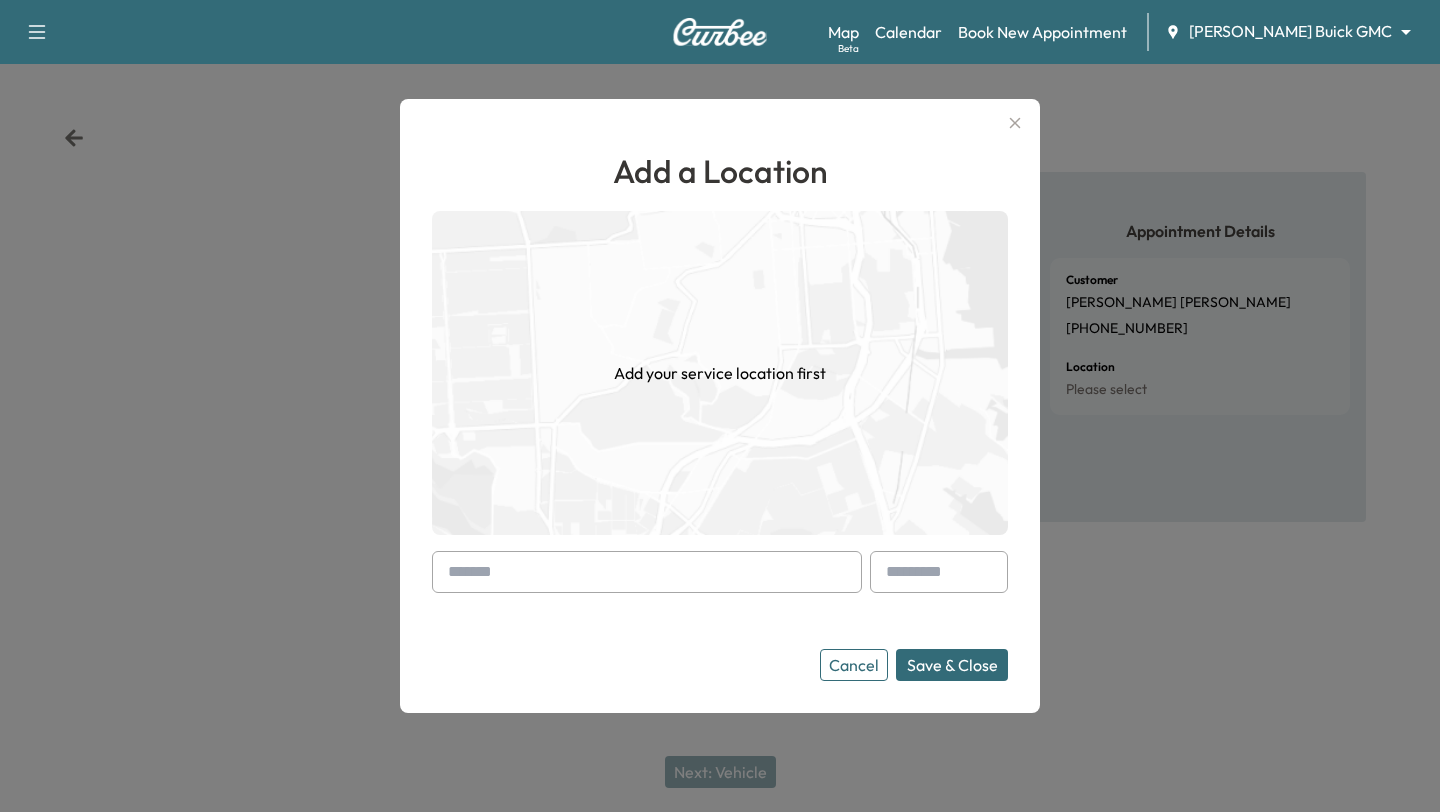 type 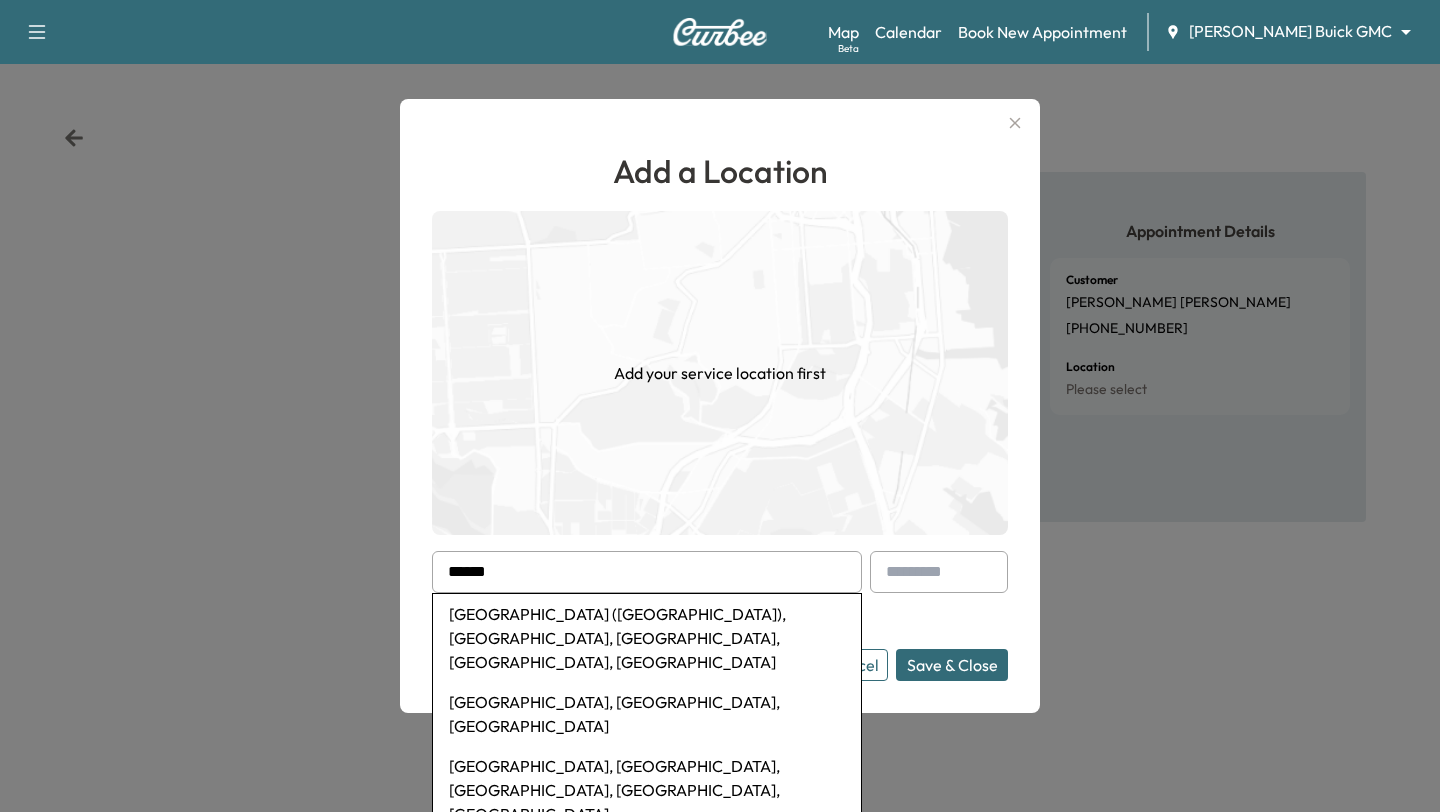 click on "[GEOGRAPHIC_DATA] ([GEOGRAPHIC_DATA]), [GEOGRAPHIC_DATA], [GEOGRAPHIC_DATA], [GEOGRAPHIC_DATA], [GEOGRAPHIC_DATA]" at bounding box center [647, 638] 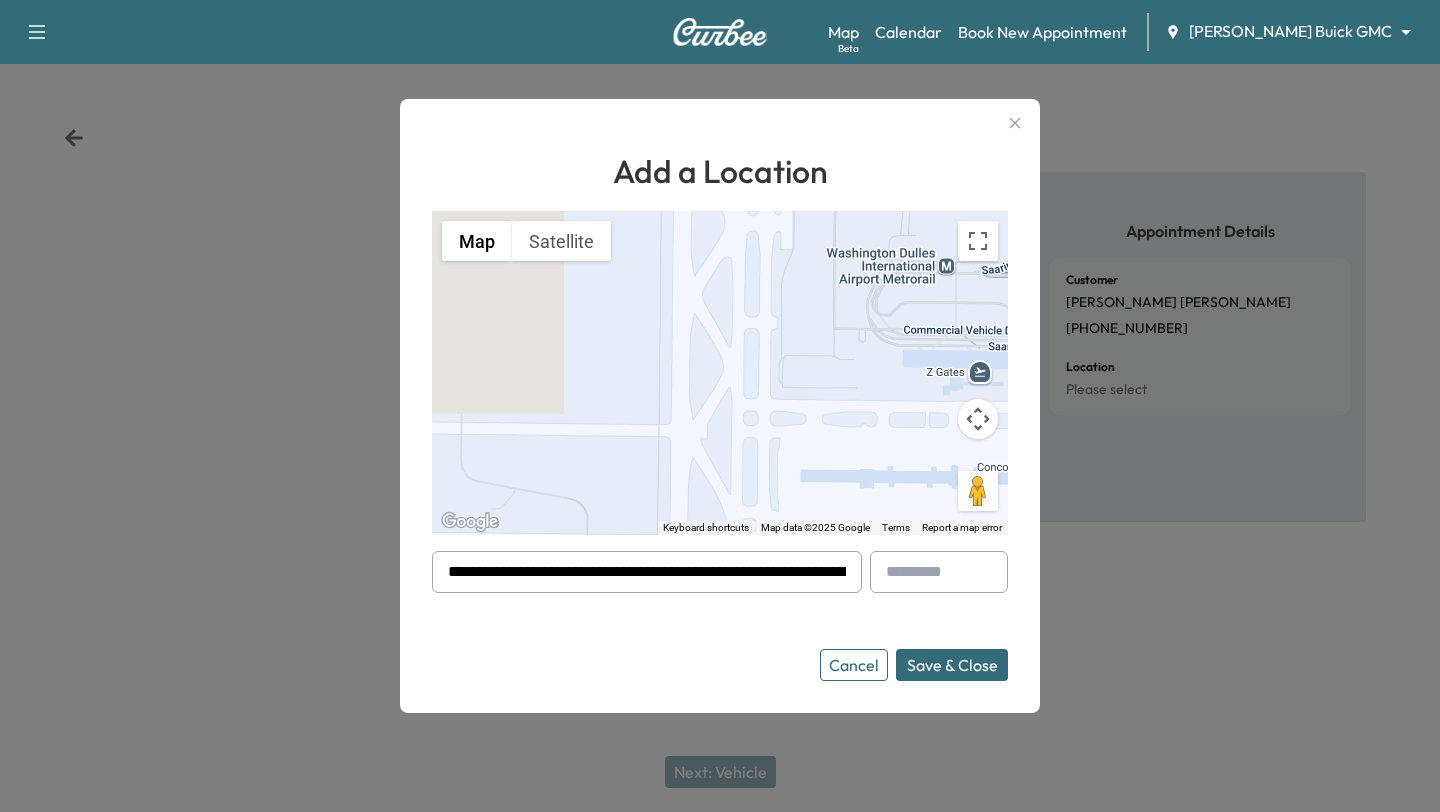click on "**********" at bounding box center [647, 572] 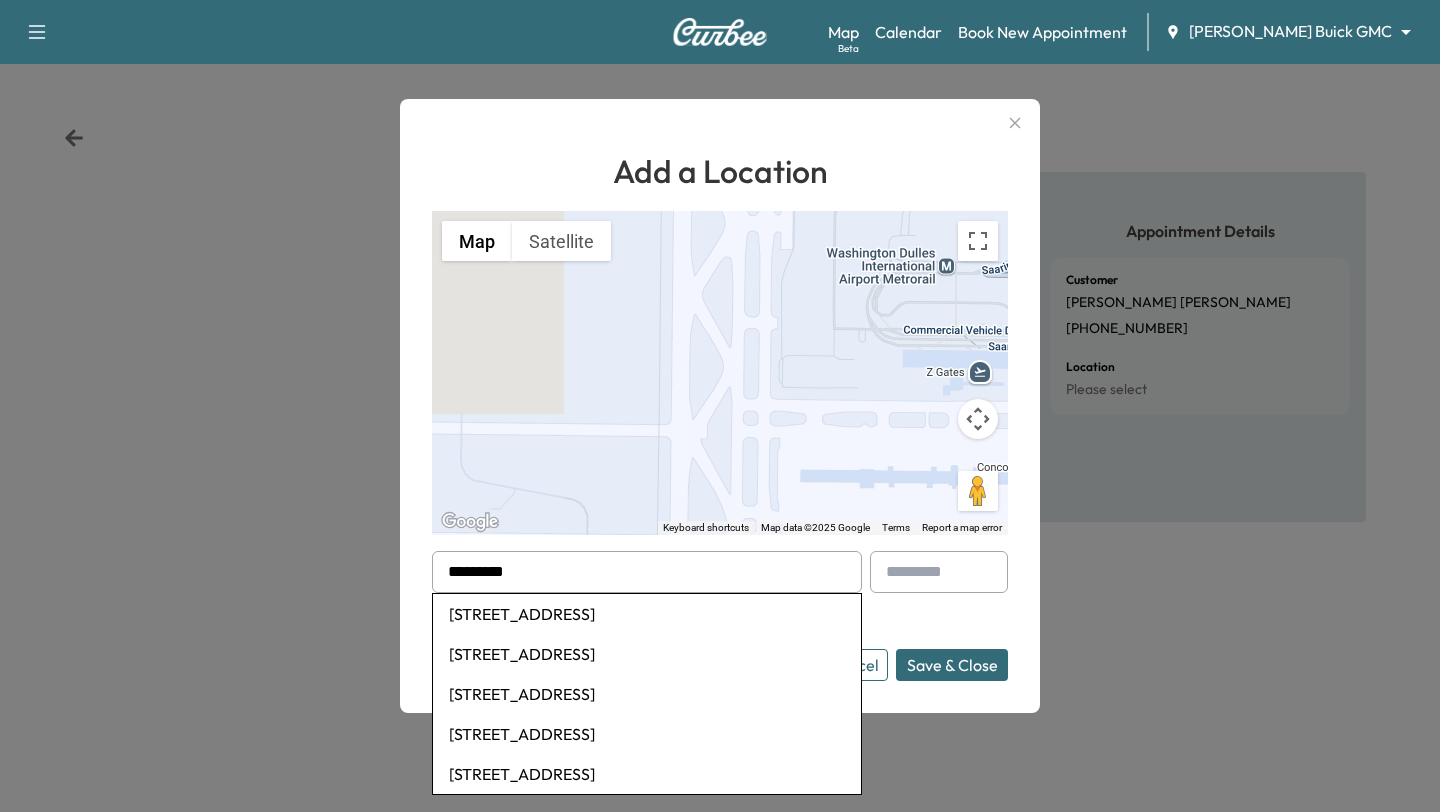 click on "[STREET_ADDRESS]" at bounding box center [647, 614] 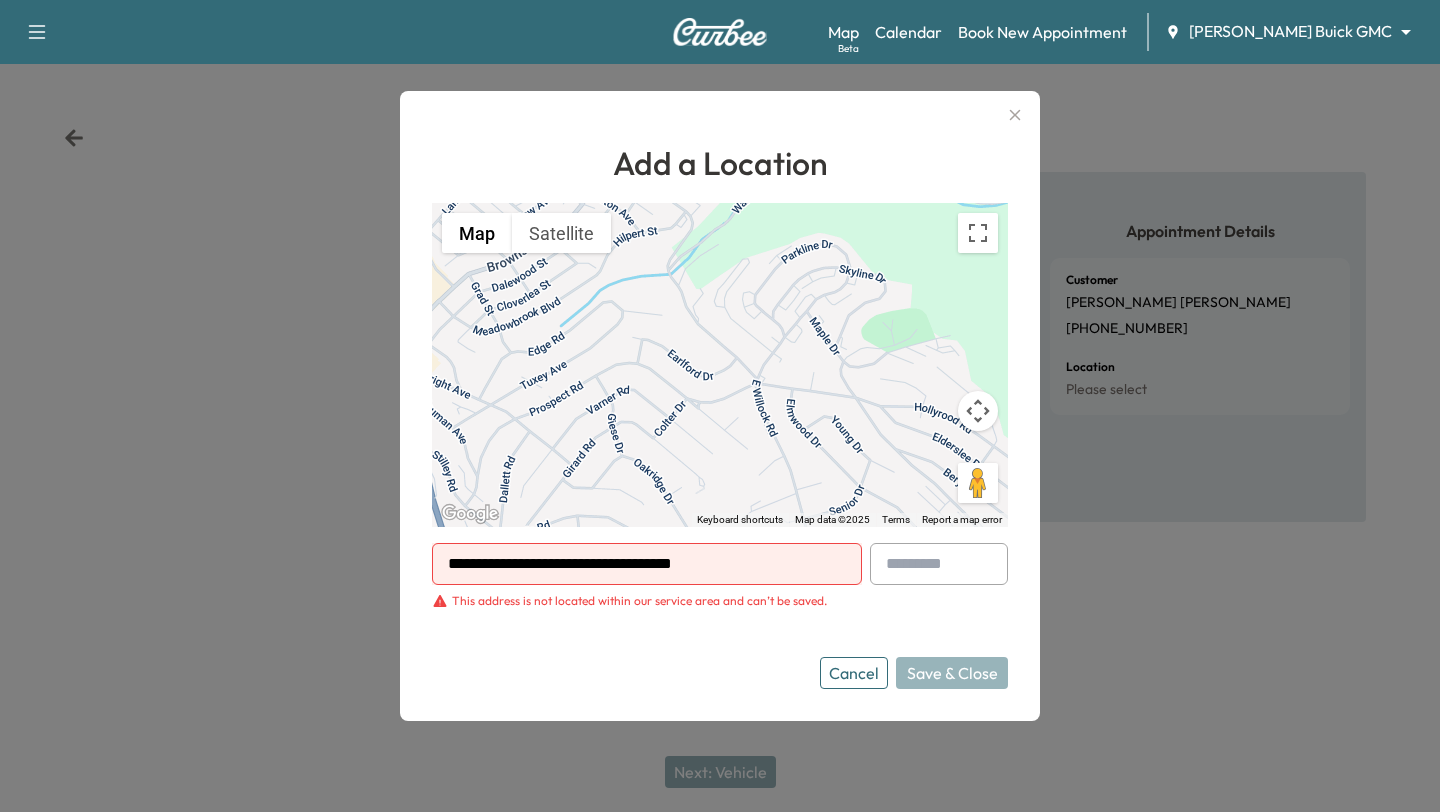 click on "Cancel" at bounding box center (854, 673) 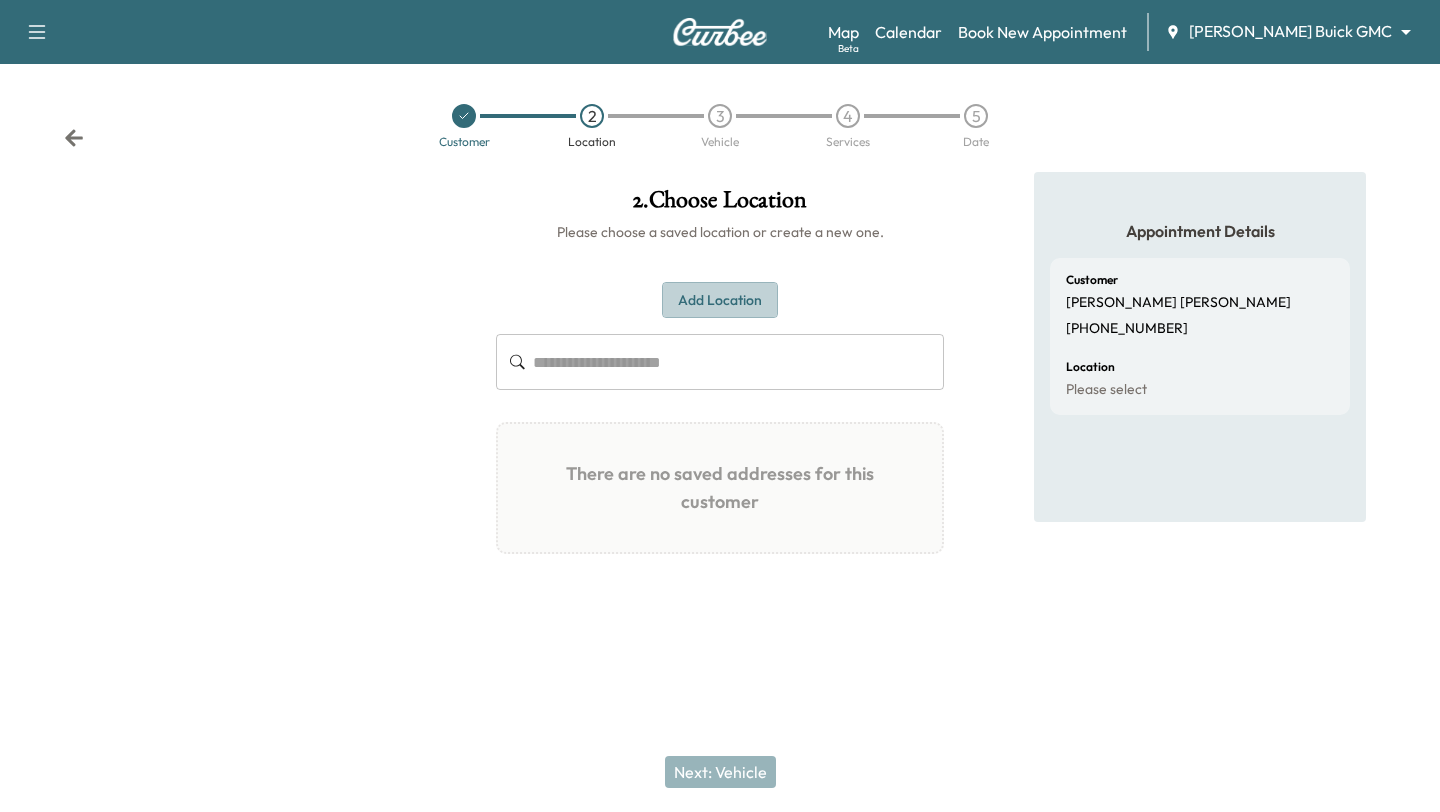click on "Add Location" at bounding box center [720, 300] 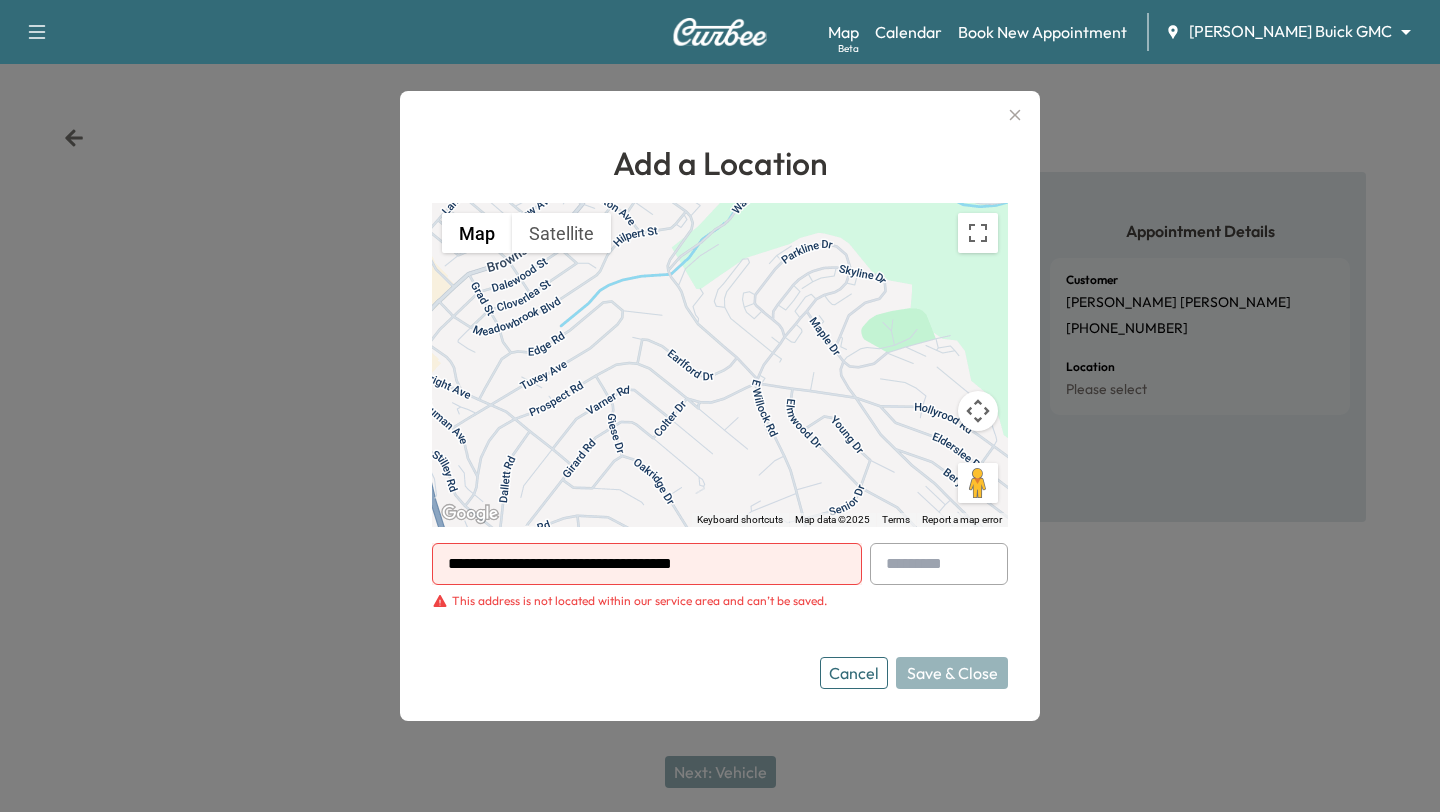 click on "**********" at bounding box center (647, 564) 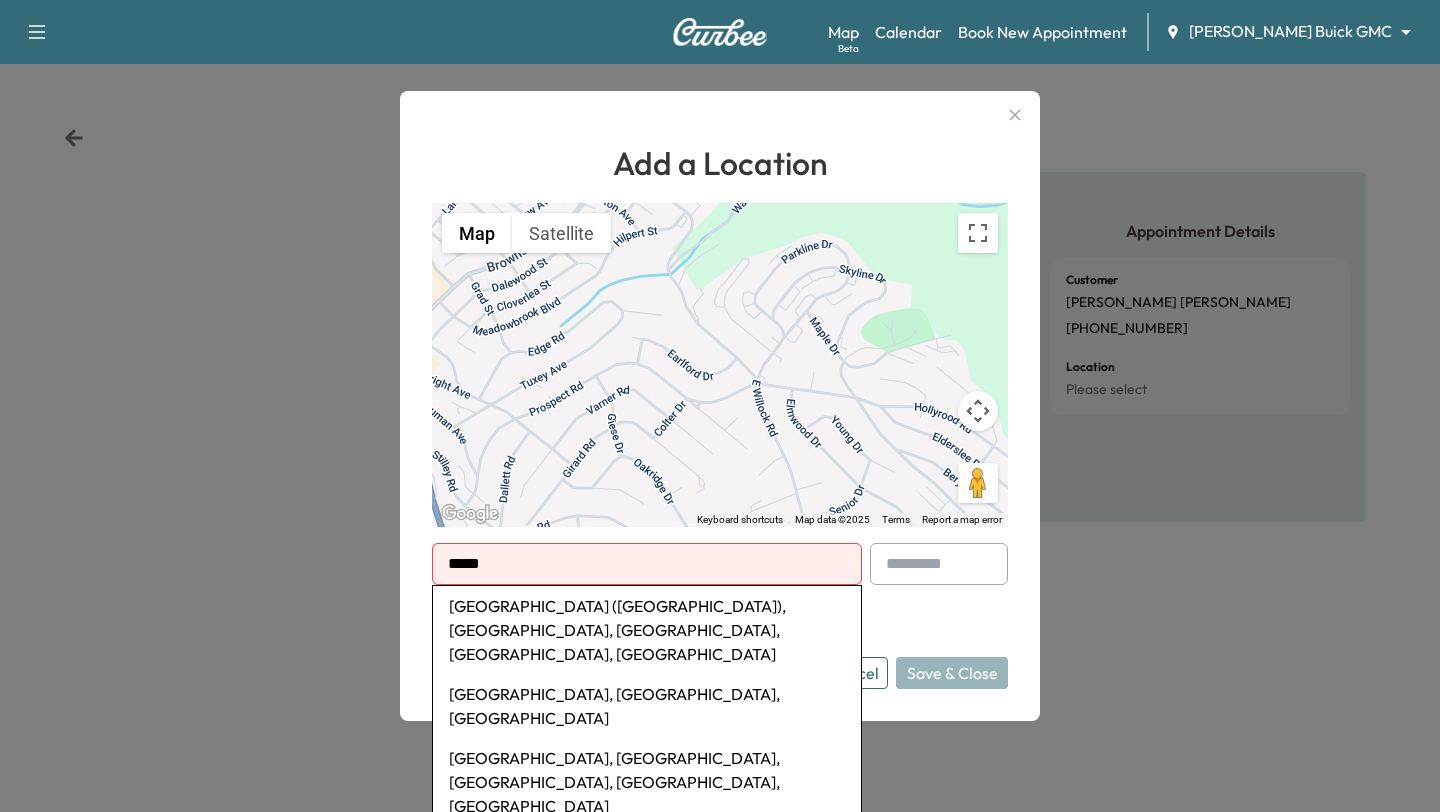 click on "[GEOGRAPHIC_DATA] ([GEOGRAPHIC_DATA]), [GEOGRAPHIC_DATA], [GEOGRAPHIC_DATA], [GEOGRAPHIC_DATA], [GEOGRAPHIC_DATA]" at bounding box center [647, 630] 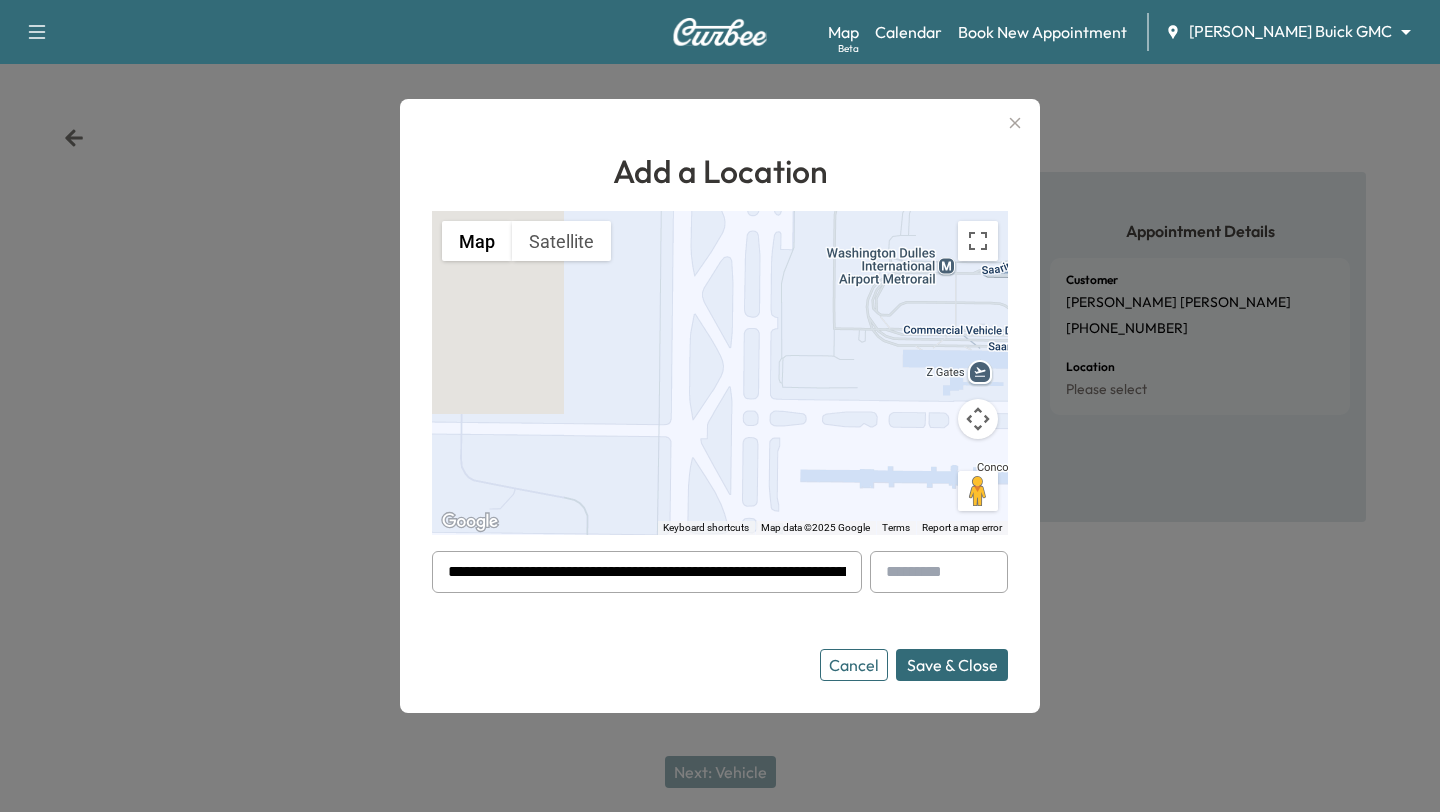 click on "Save & Close" at bounding box center (952, 665) 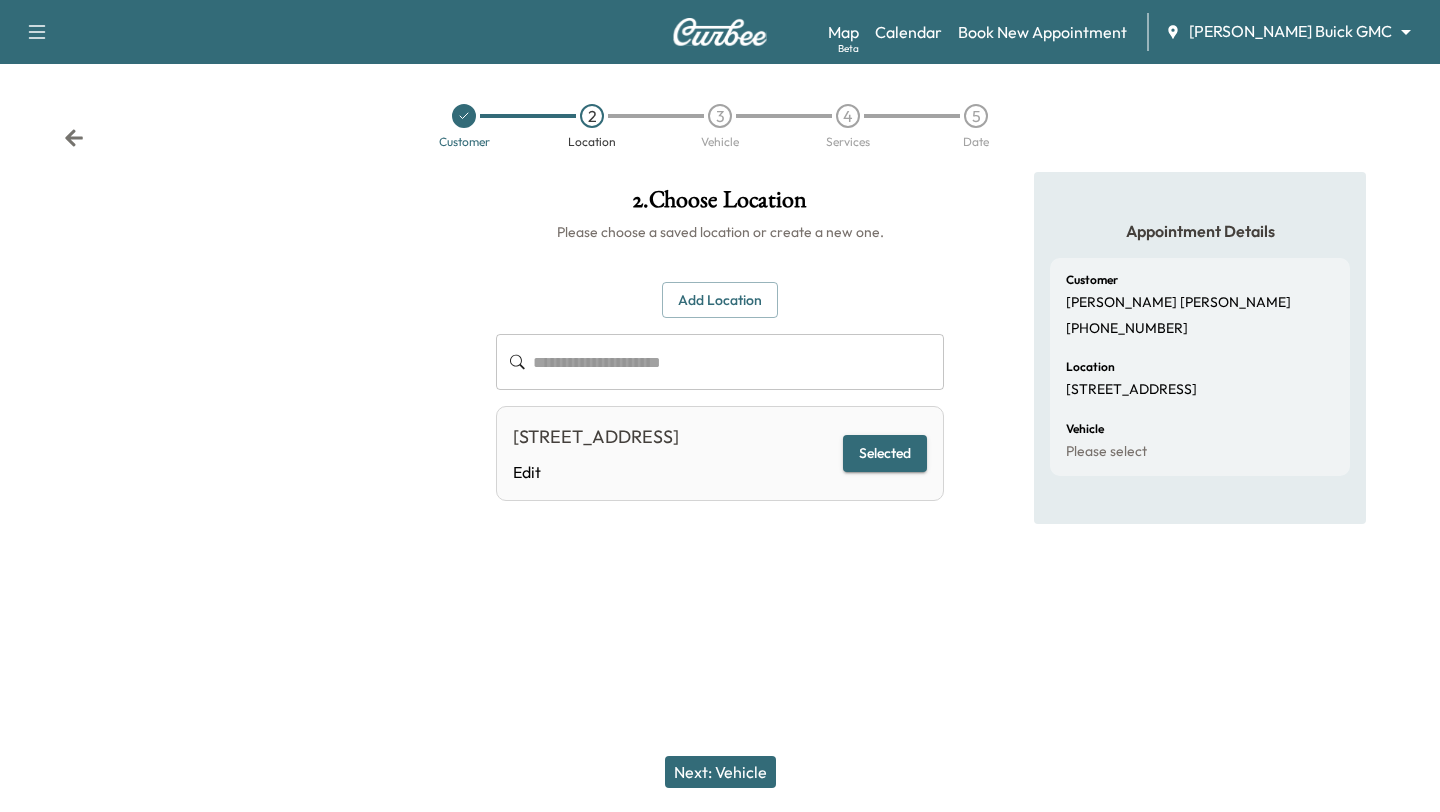 click on "Next: Vehicle" at bounding box center [720, 772] 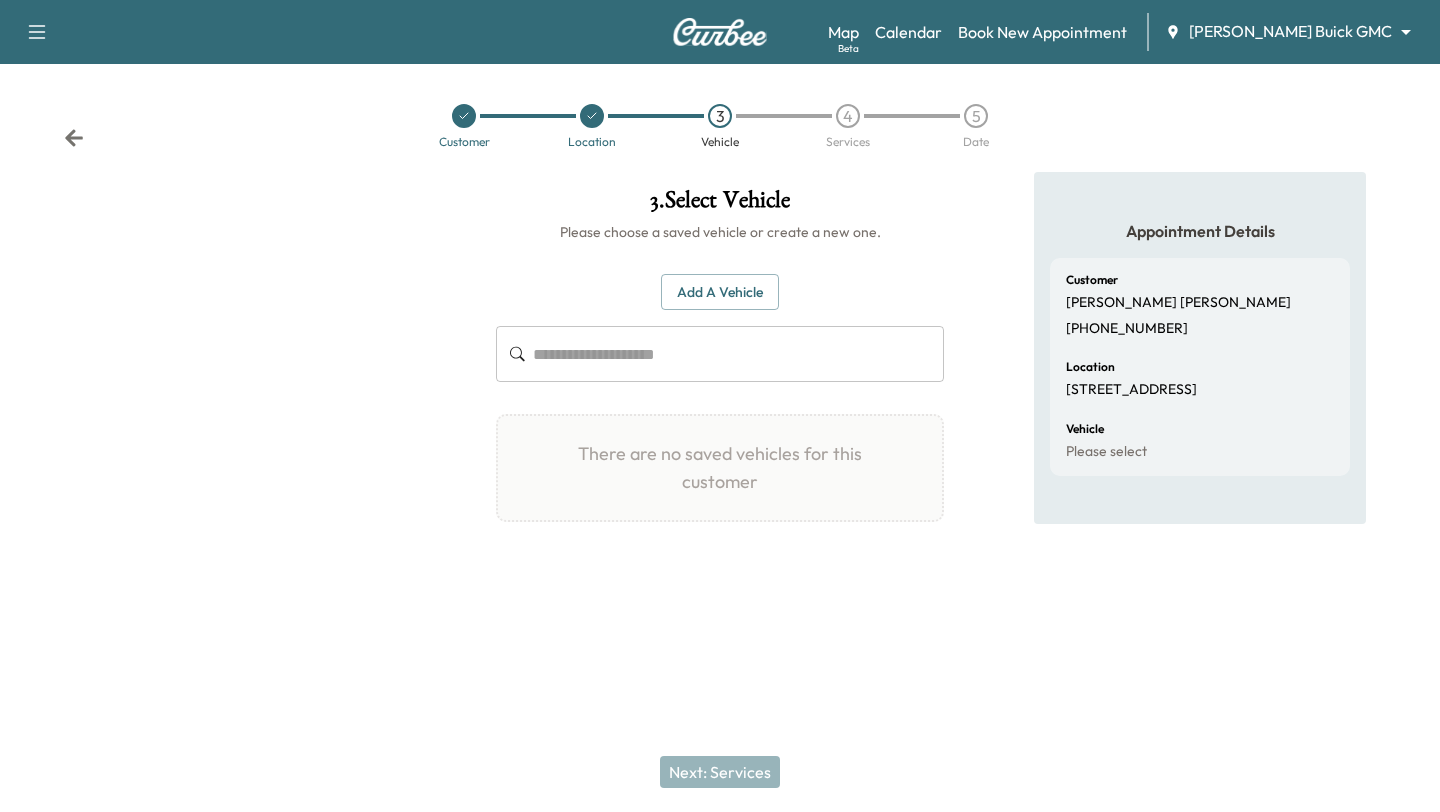 click on "Add a Vehicle" at bounding box center (720, 292) 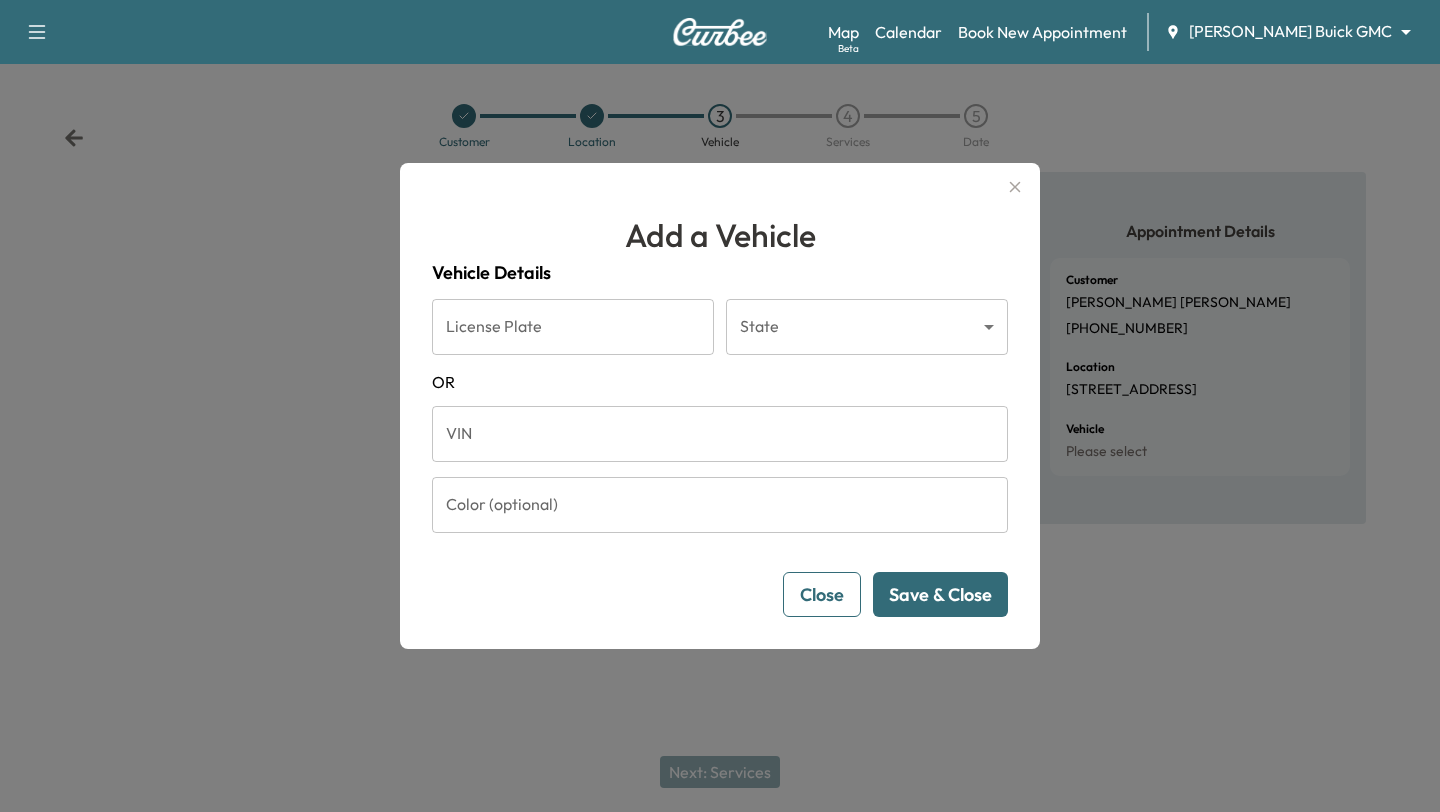 click on "License Plate" at bounding box center [573, 327] 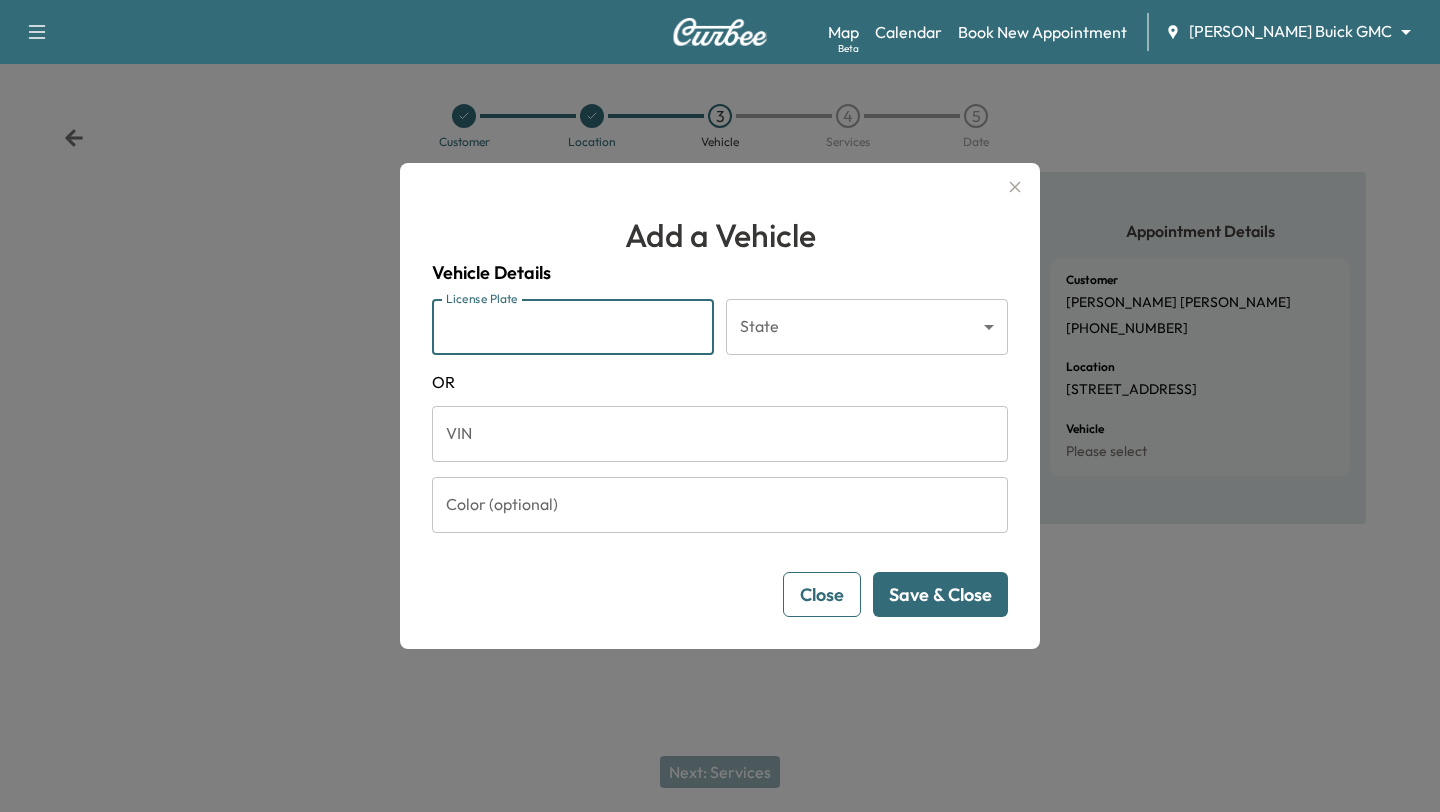 type on "*******" 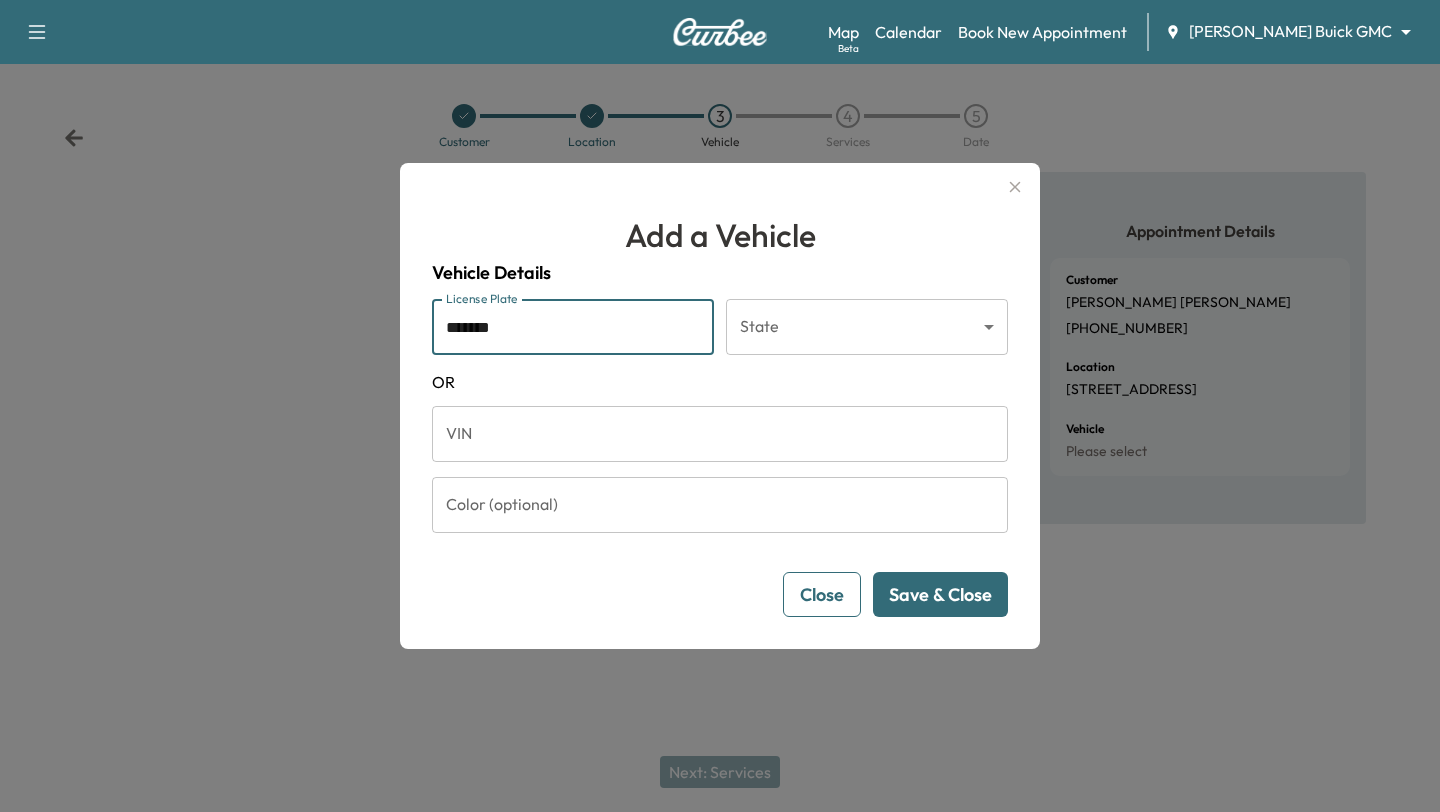 click on "Support Log Out Map Beta Calendar Book New Appointment [PERSON_NAME] Buick GMC ******** ​ Customer Location 3 Vehicle 4 Services 5 Date 3 .  Select Vehicle Please choose a saved vehicle or create a new one. Add a Vehicle ​ There are no saved vehicles for this customer Add a Vehicle Vehicle Details License Plate ******* License Plate State ​ State [US_STATE] VIN VIN Color (optional) Color (optional) Close Save & Close No, Go Back Yes, I'm Sure Add a Vehicle Vehicle Details License Plate License Plate State ​ State [US_STATE] VIN VIN Color (optional) Color (optional) Delete Vehicle Close Save & Close Please Confirm That the following information is correct: Year :  Make :  Model :  License Plate :  State :  VIN :  Color :  No, Go Back Yes, I'm Sure Are you sure? That you want to delete this Vehicle? This action cannot be undone. No, Go Back Yes, I'm Sure Next: Services Appointment Details Customer [PERSON_NAME] [PHONE_NUMBER] Location [STREET_ADDRESS] Vehicle Please select" at bounding box center [720, 406] 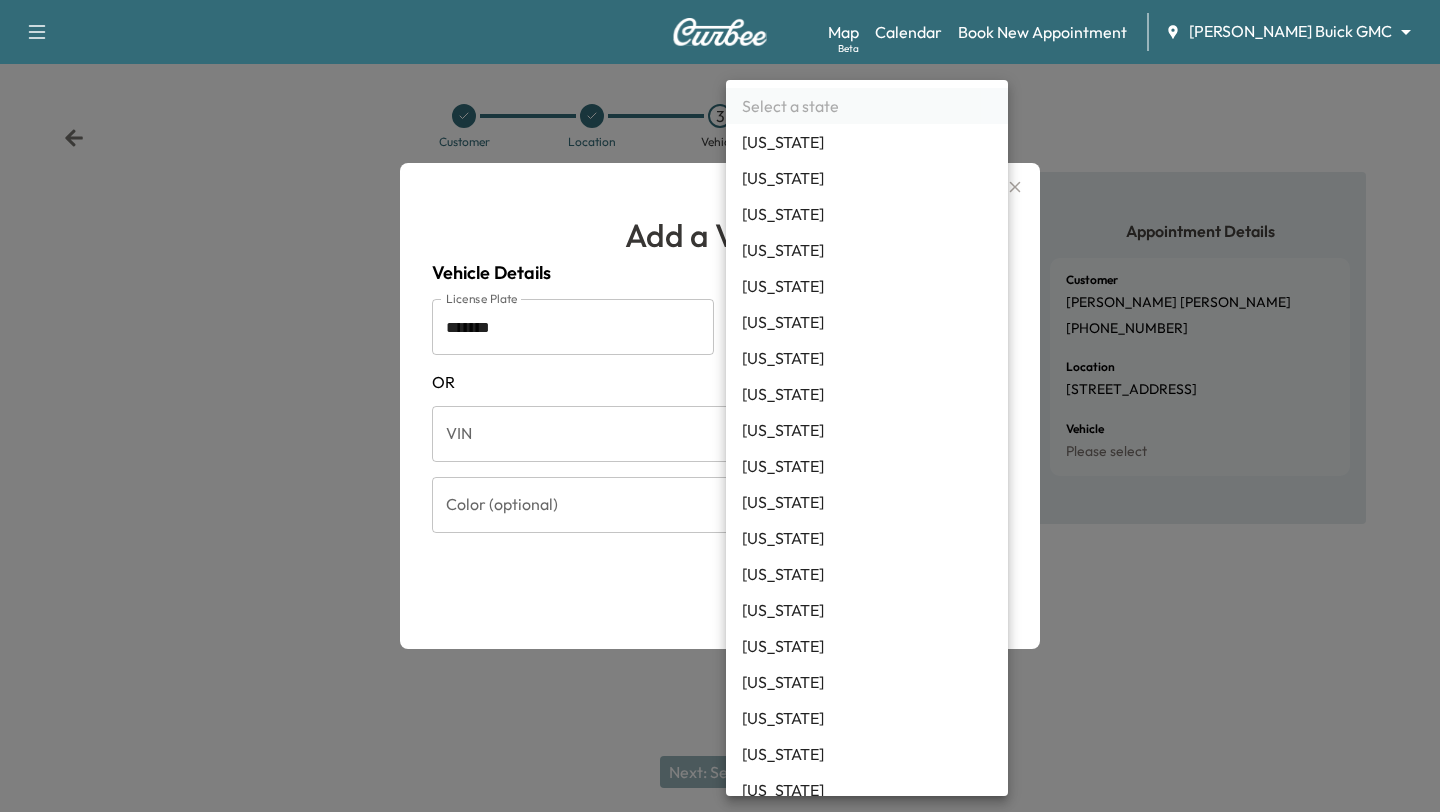 click on "[US_STATE]" at bounding box center [867, 322] 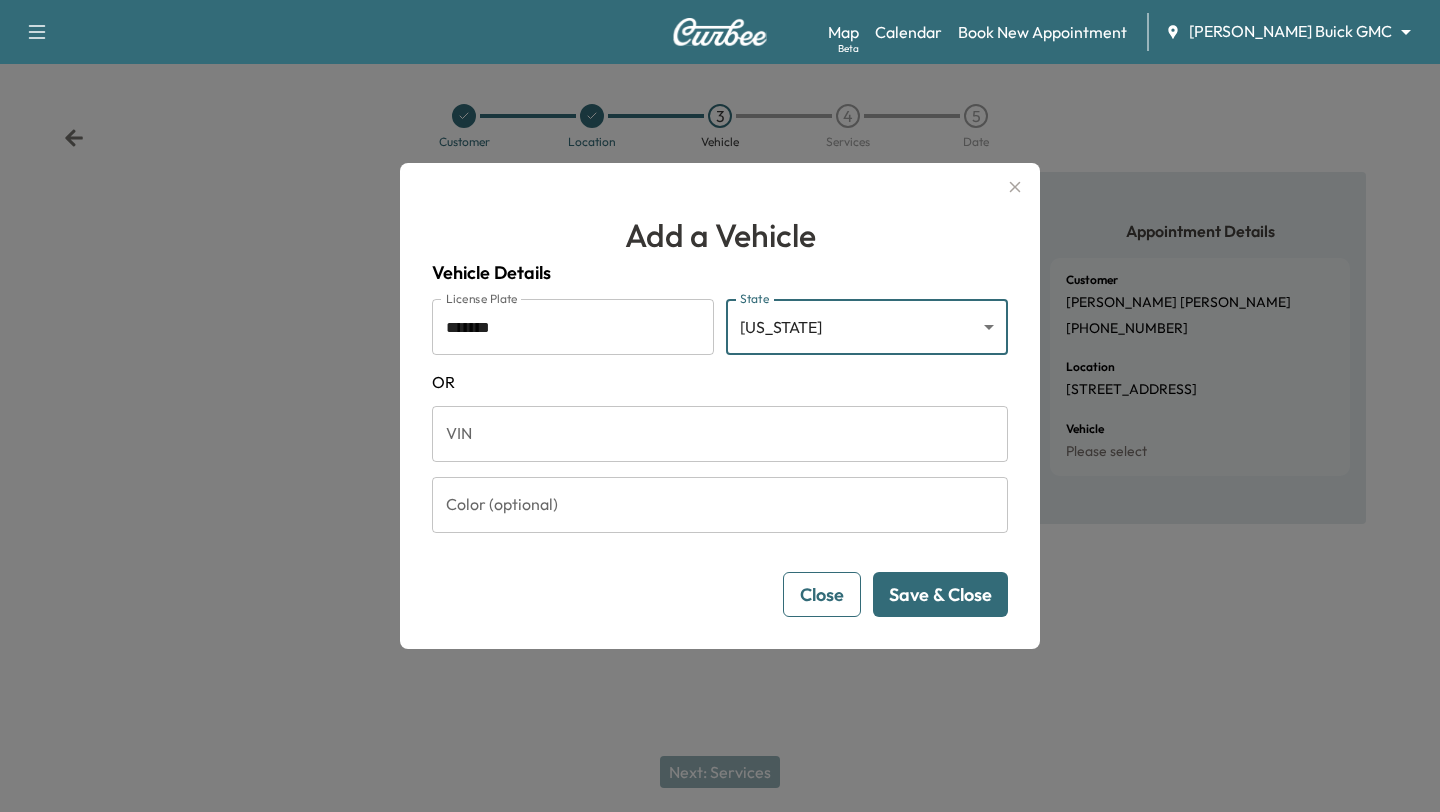 click on "Save & Close" at bounding box center [940, 594] 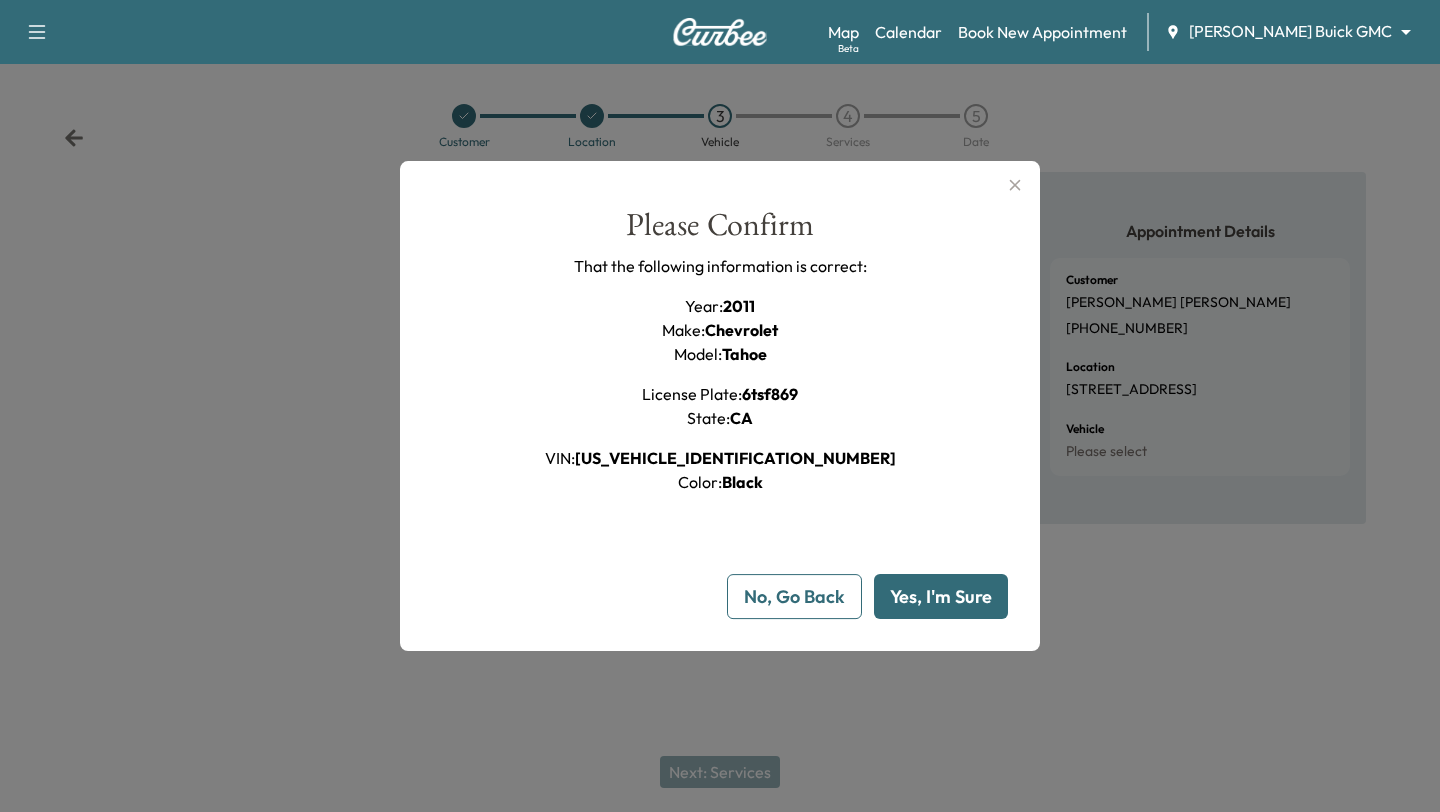 click on "Yes, I'm Sure" at bounding box center [941, 596] 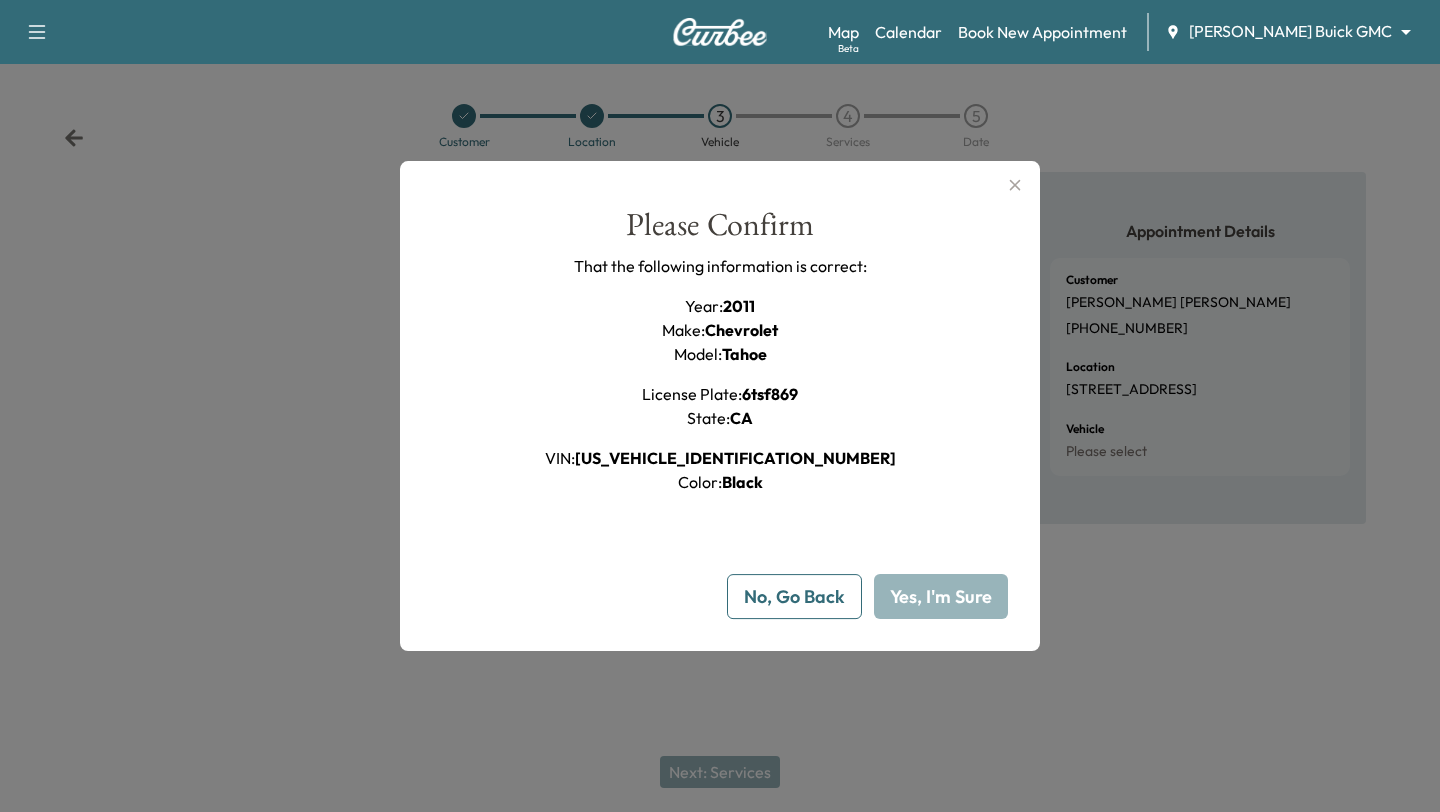 type 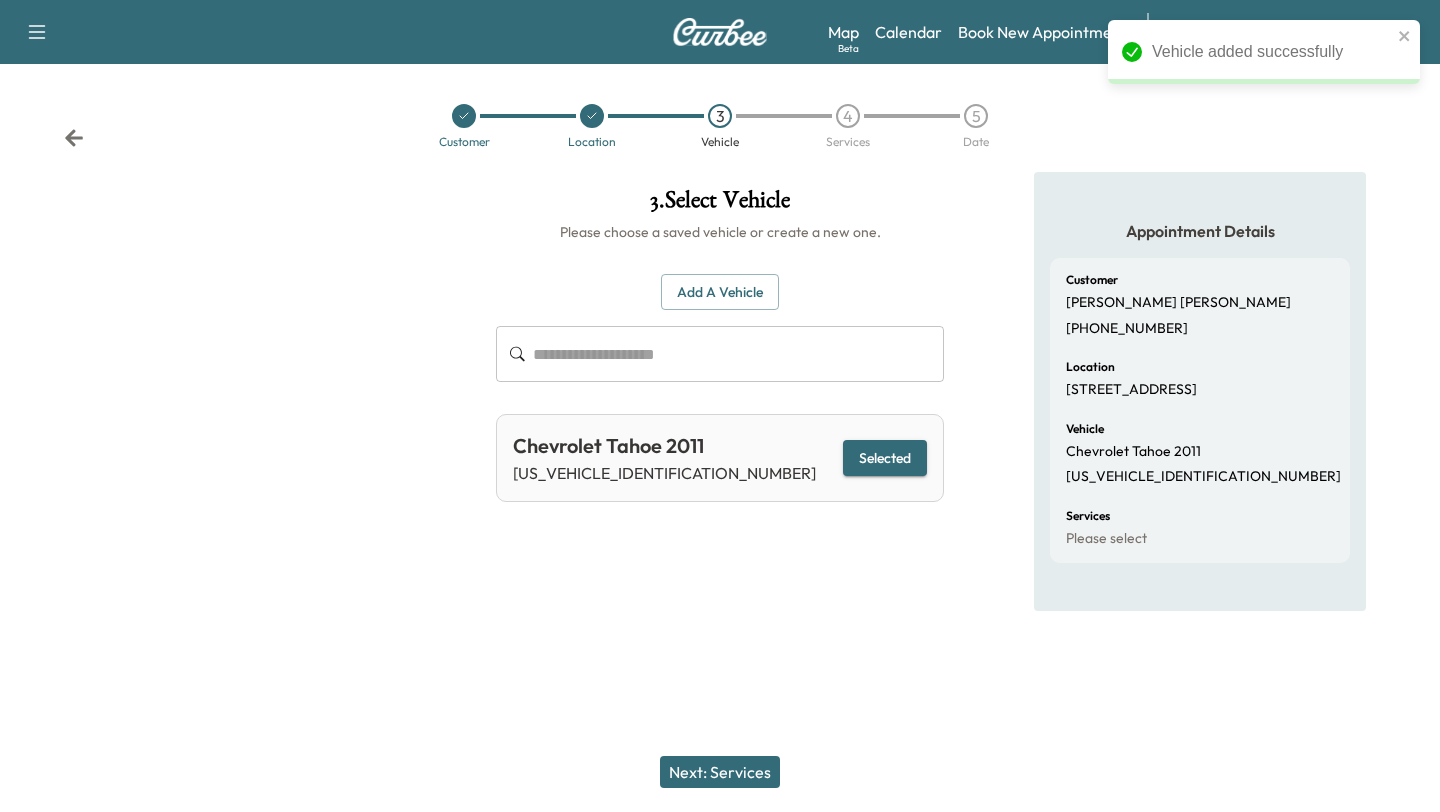 click on "Next: Services" at bounding box center (720, 772) 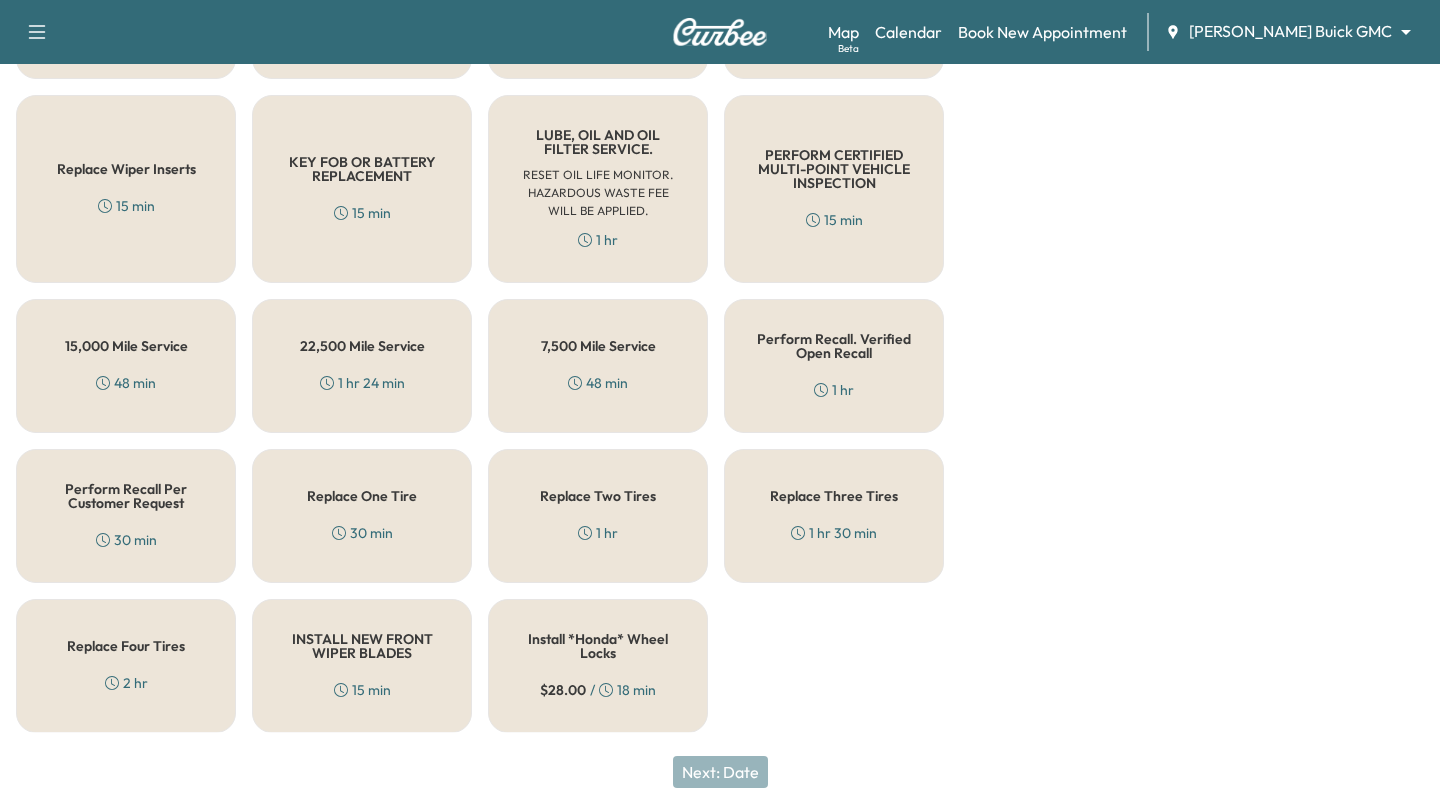 scroll, scrollTop: 0, scrollLeft: 0, axis: both 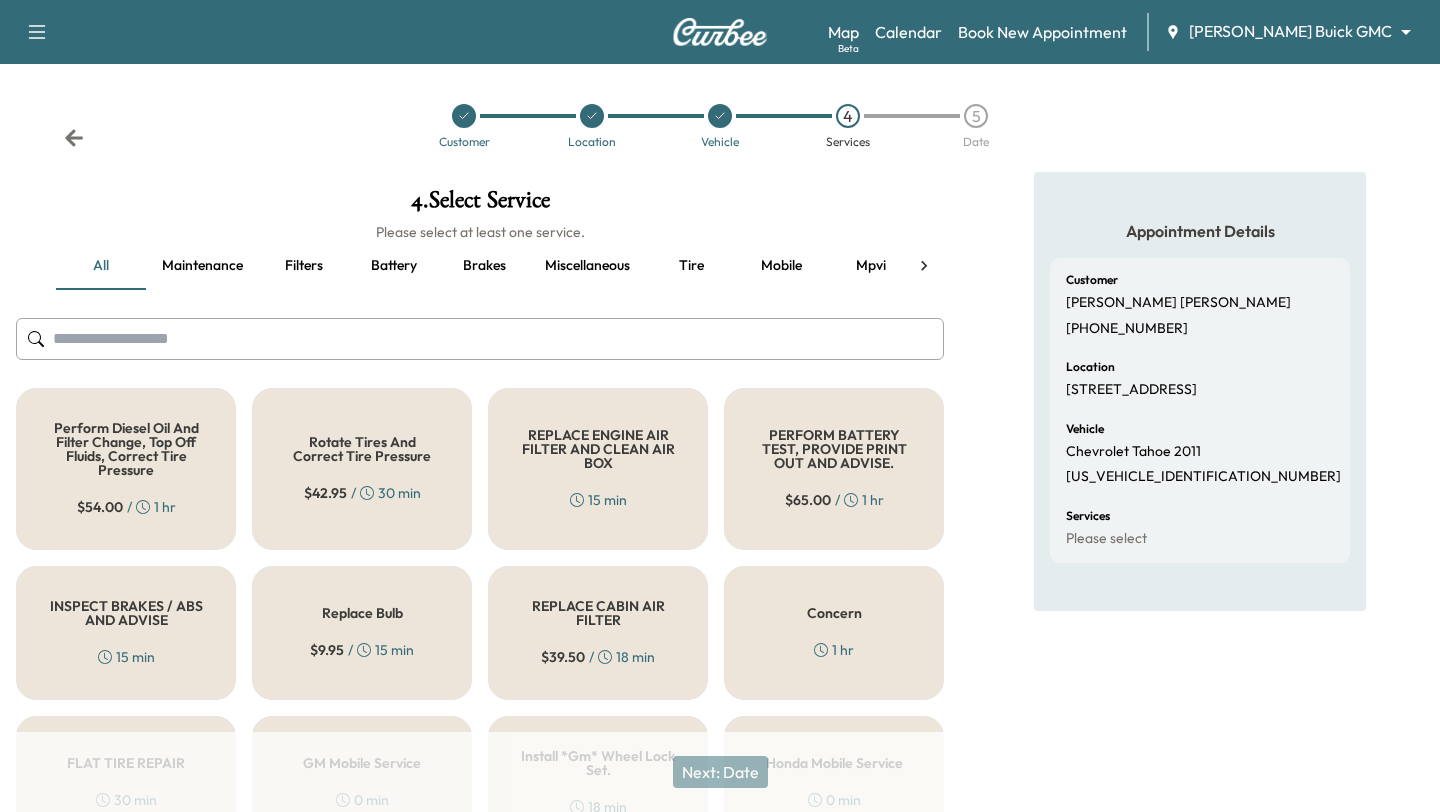 click on "Battery" at bounding box center (394, 266) 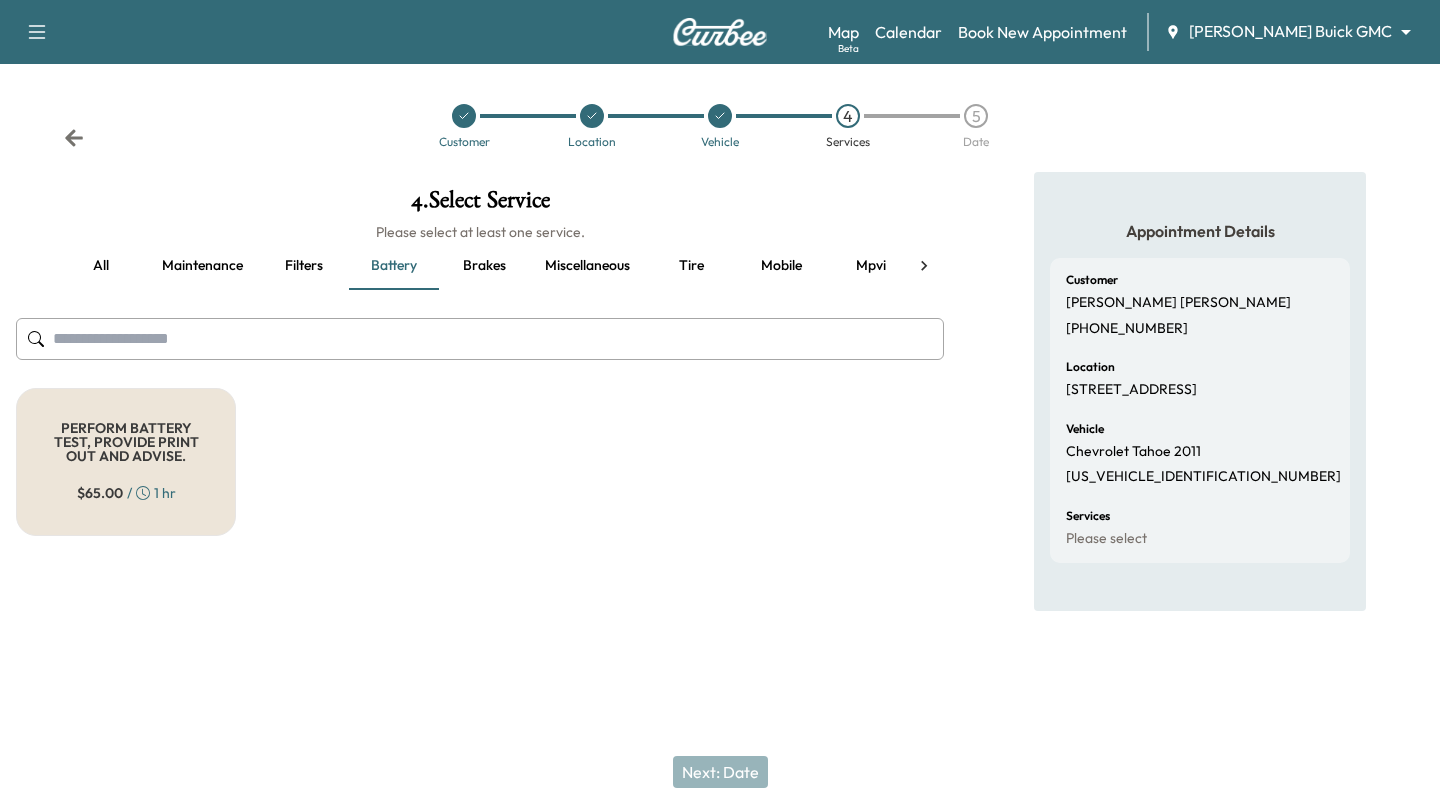 click on "Maintenance" at bounding box center (202, 266) 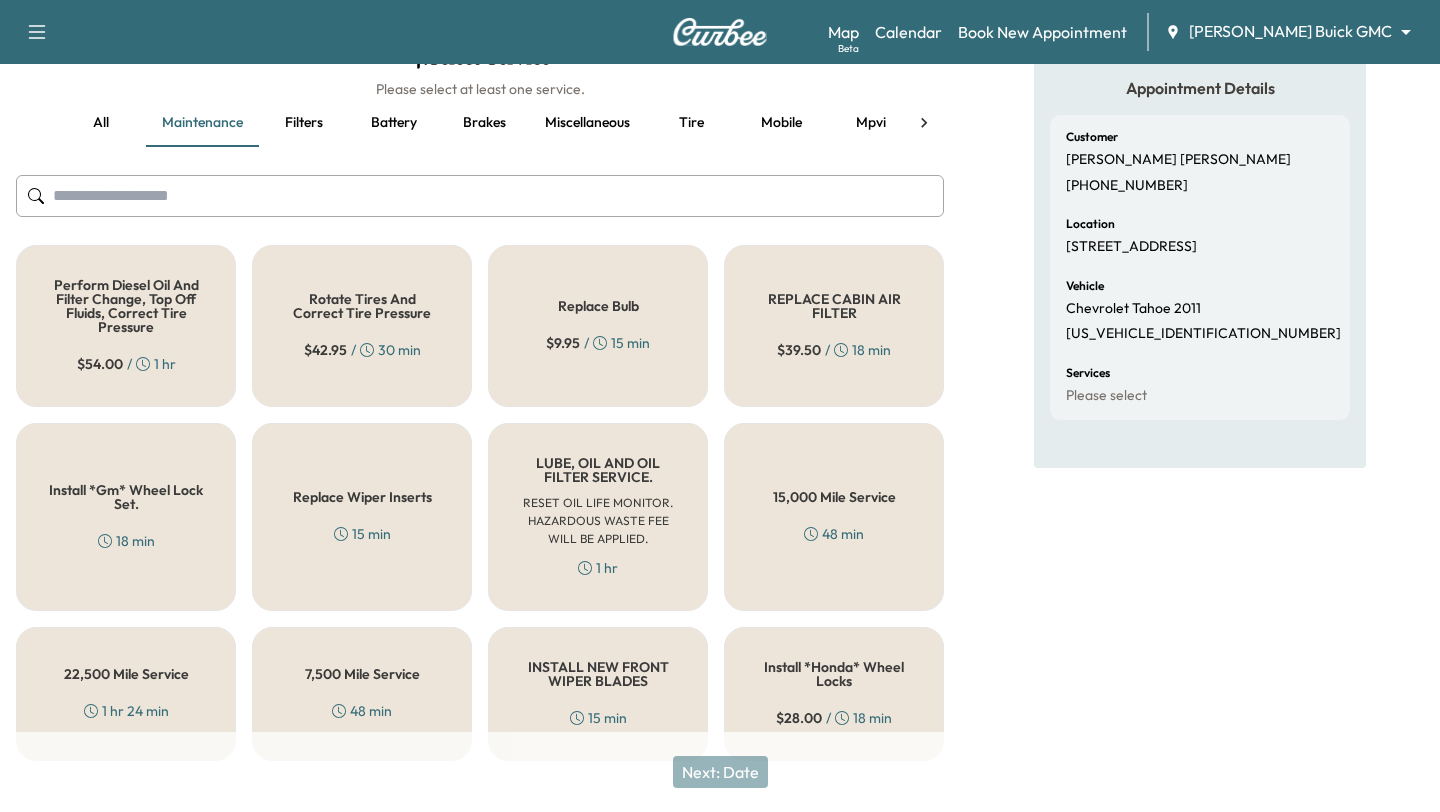 scroll, scrollTop: 139, scrollLeft: 0, axis: vertical 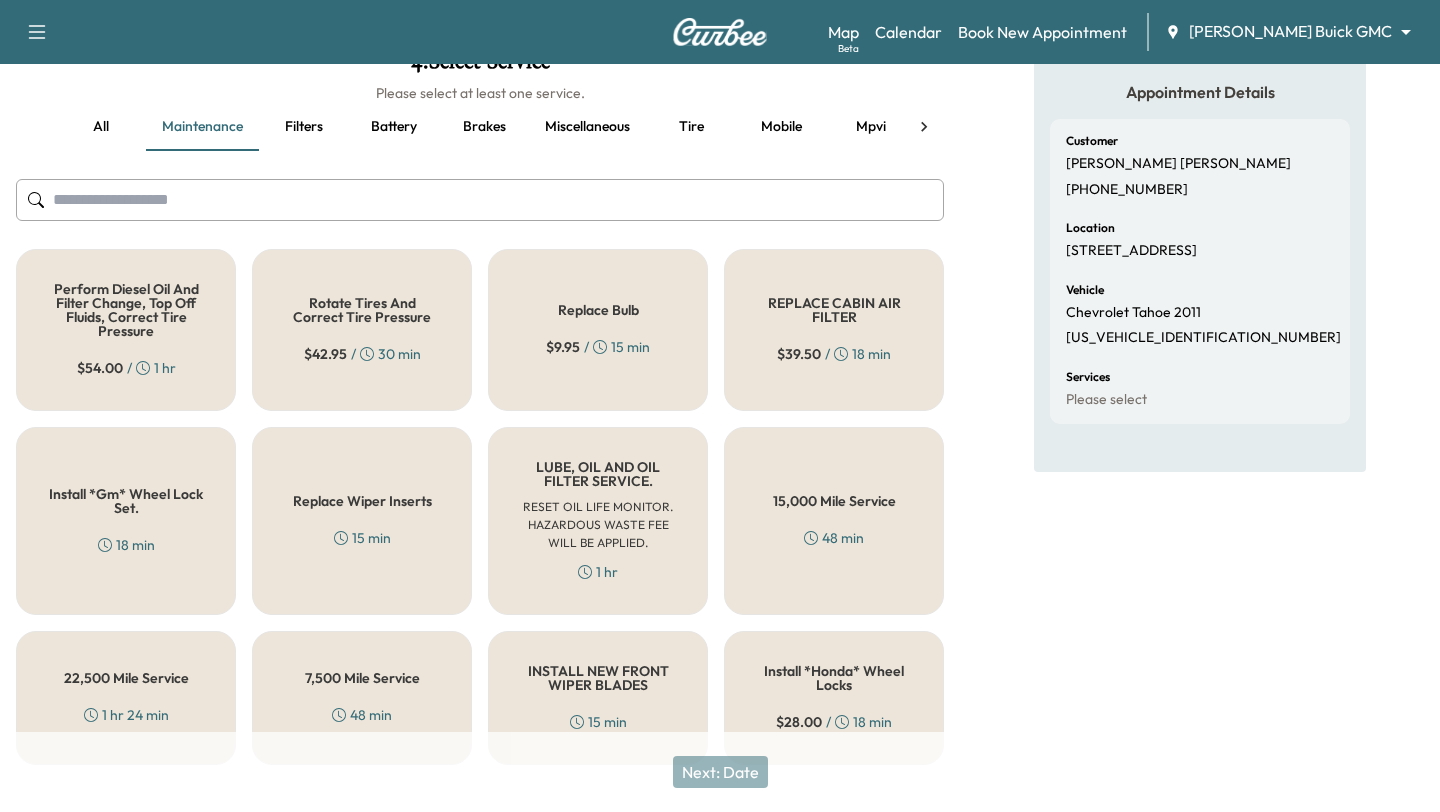 click on "15,000 Mile Service 48 min" at bounding box center [834, 521] 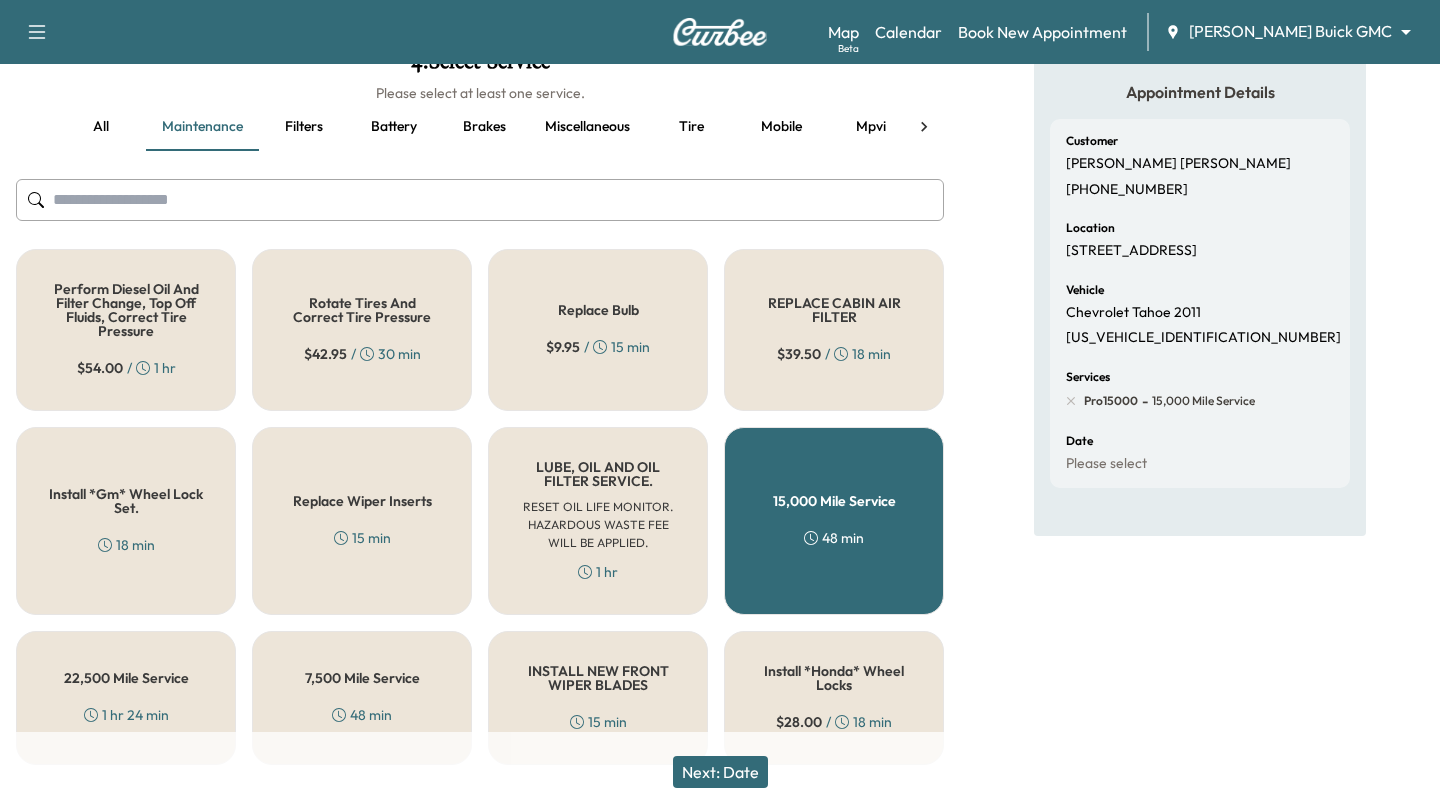 click on "RESET OIL LIFE MONITOR. HAZARDOUS WASTE FEE WILL BE APPLIED." at bounding box center (598, 525) 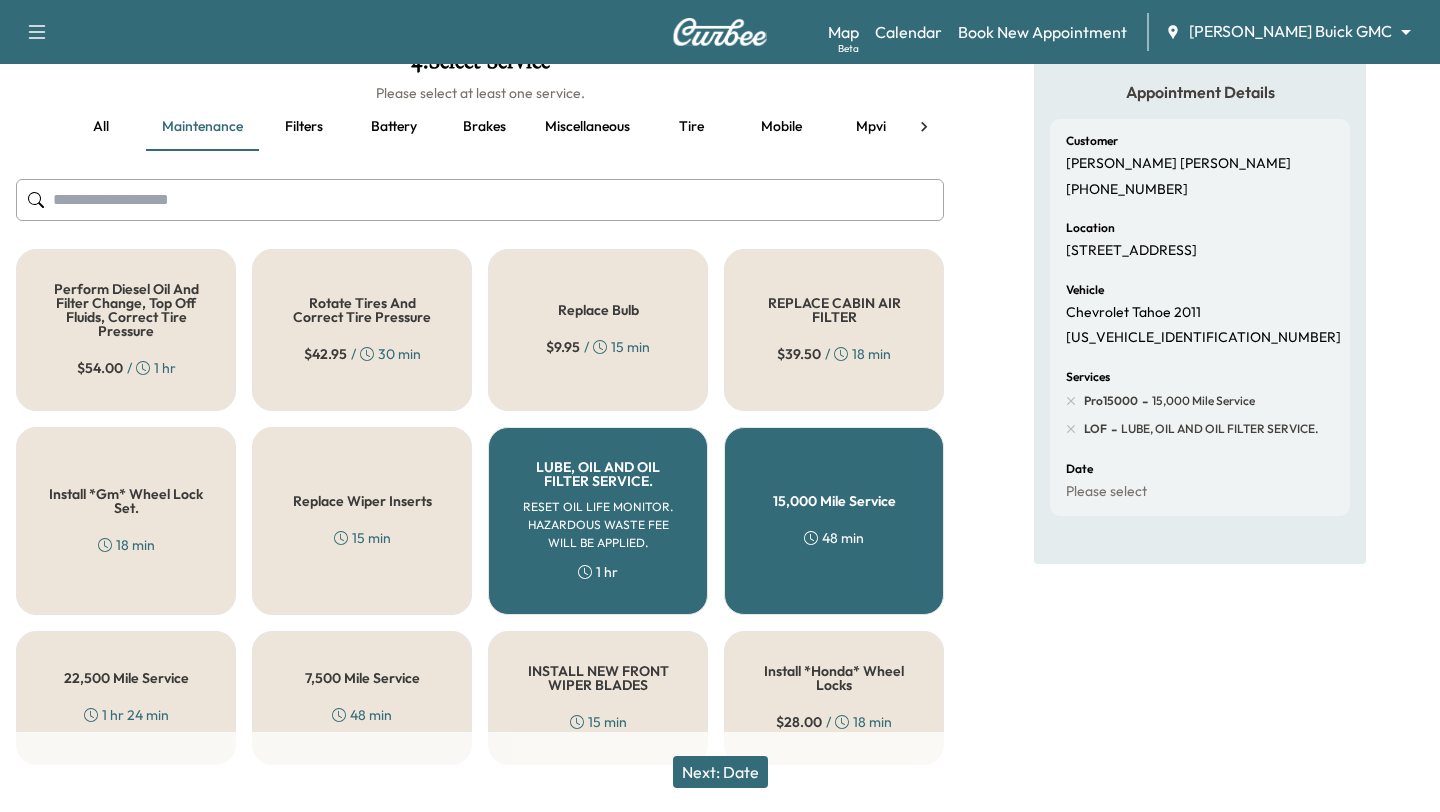 click on "Replace Wiper Inserts 15 min" at bounding box center (362, 521) 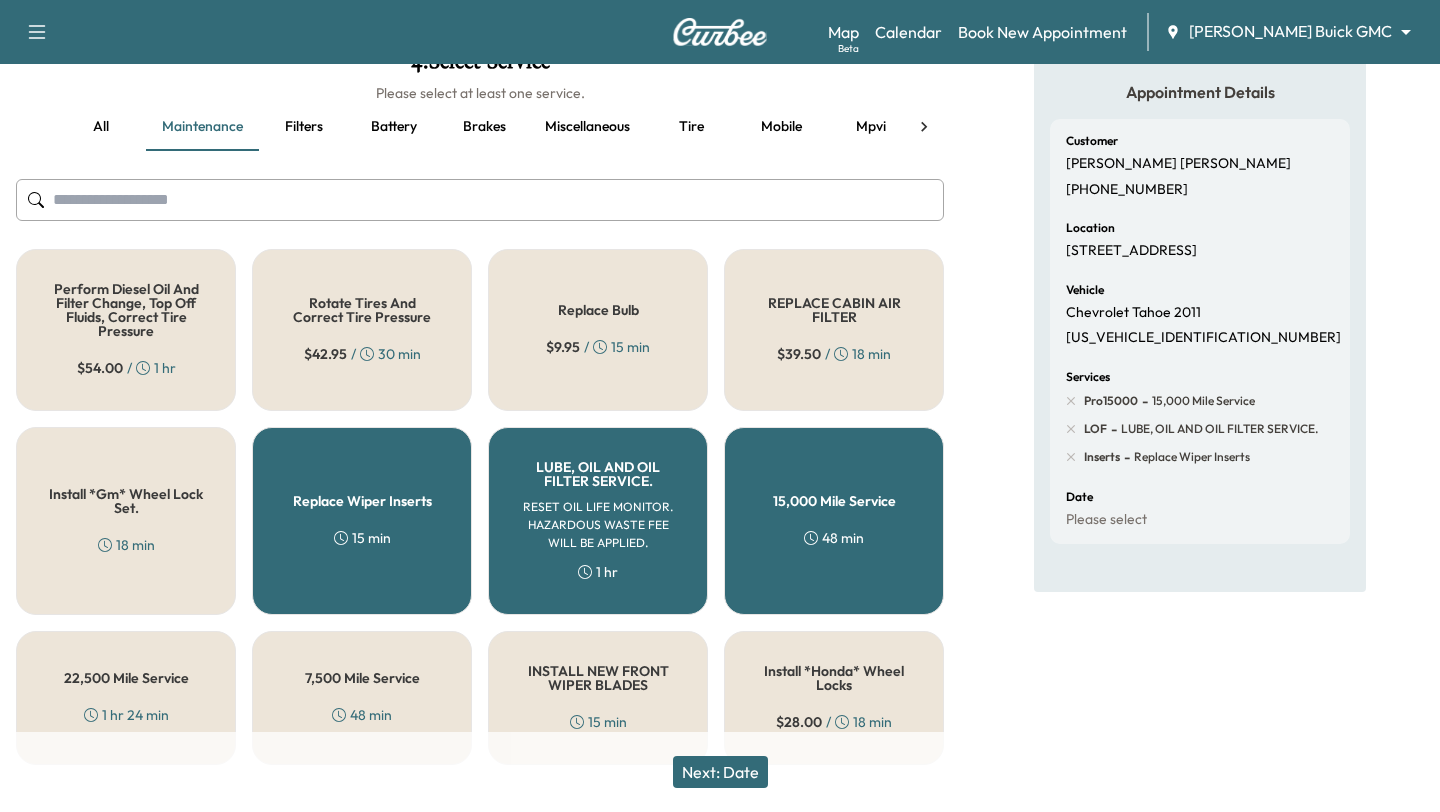 click on "Replace Wiper Inserts 15 min" at bounding box center (362, 521) 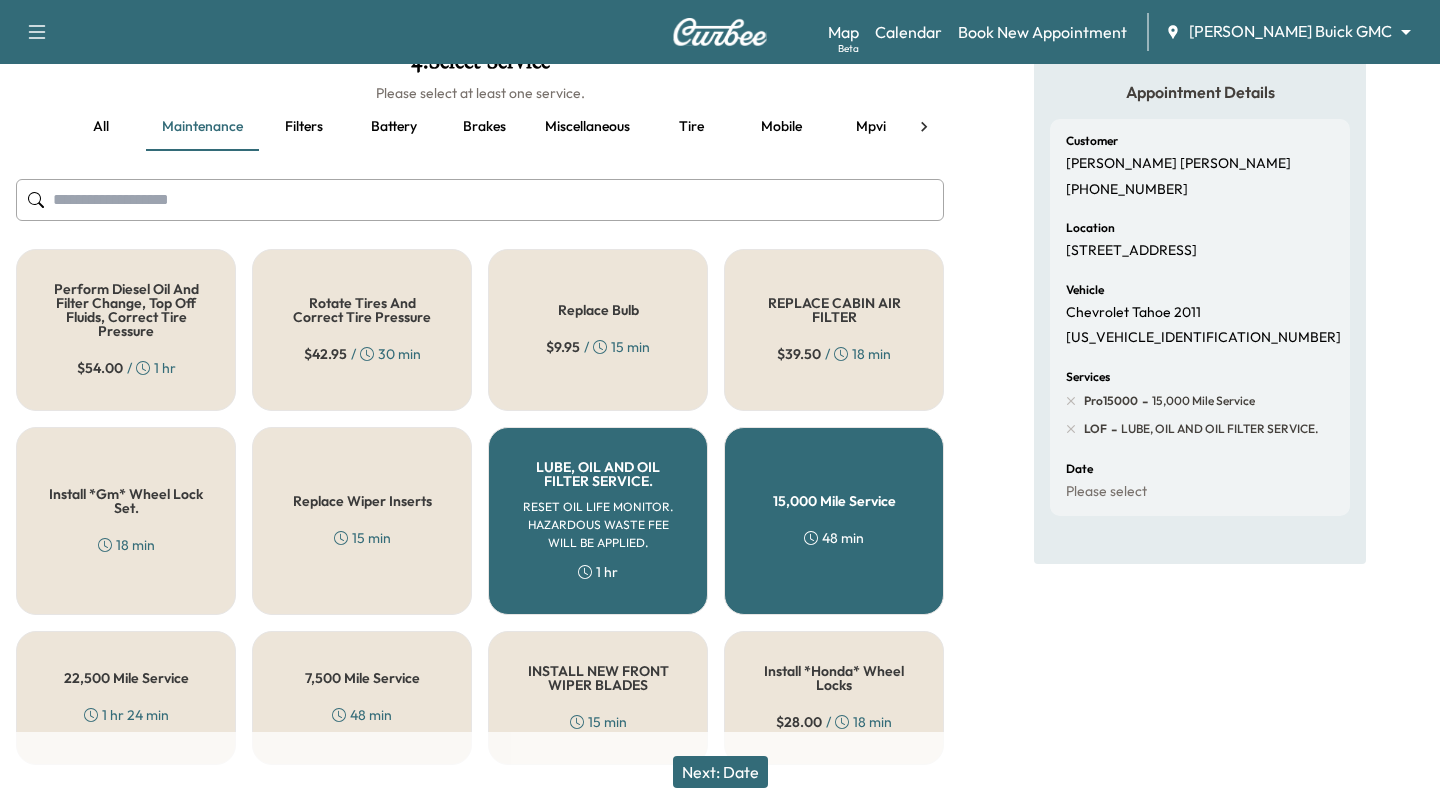 click on "RESET OIL LIFE MONITOR. HAZARDOUS WASTE FEE WILL BE APPLIED." at bounding box center (598, 525) 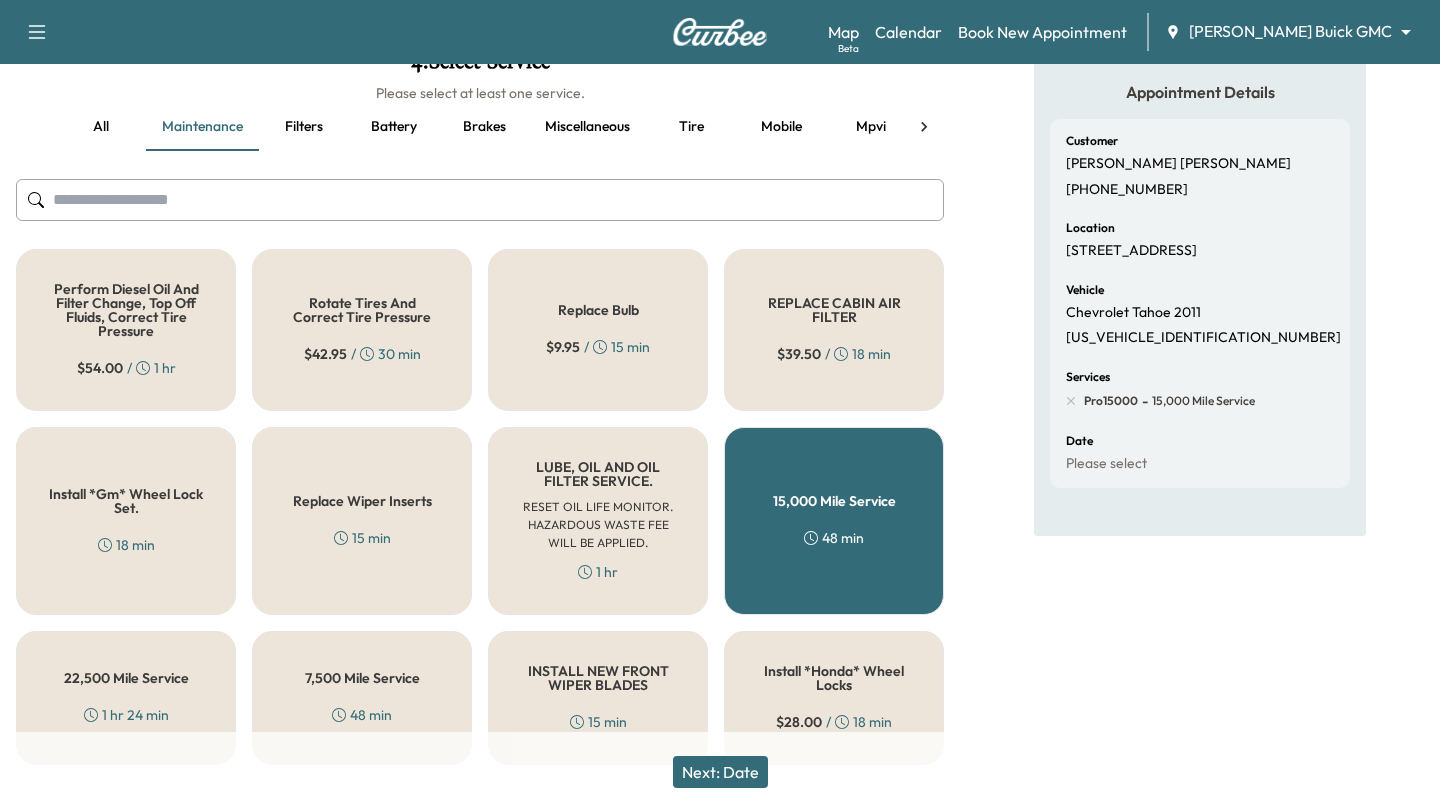 click on "15,000 Mile Service 48 min" at bounding box center (834, 521) 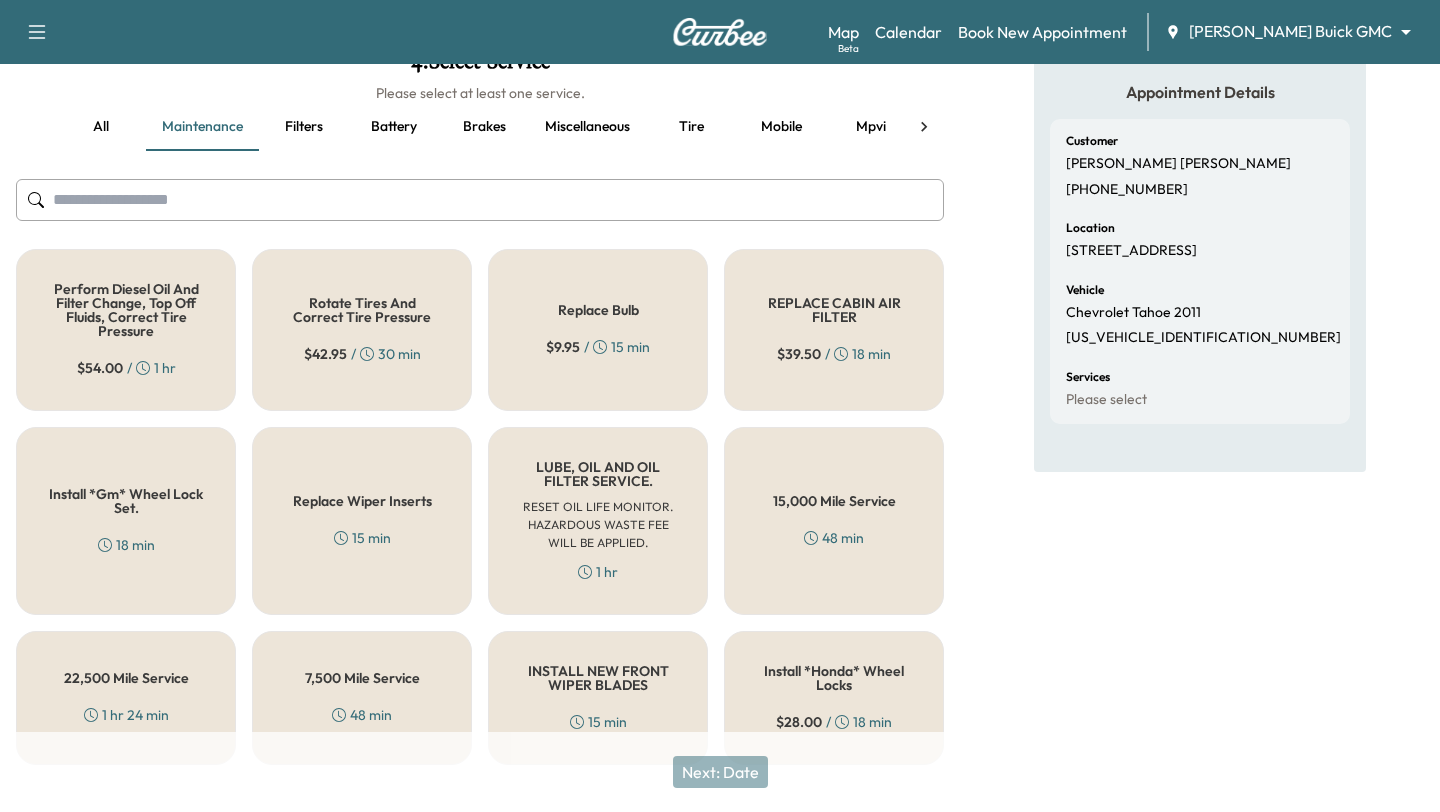 click on "LUBE, OIL AND OIL FILTER SERVICE.  RESET OIL LIFE MONITOR. HAZARDOUS WASTE FEE WILL BE APPLIED. 1 hr" at bounding box center (598, 521) 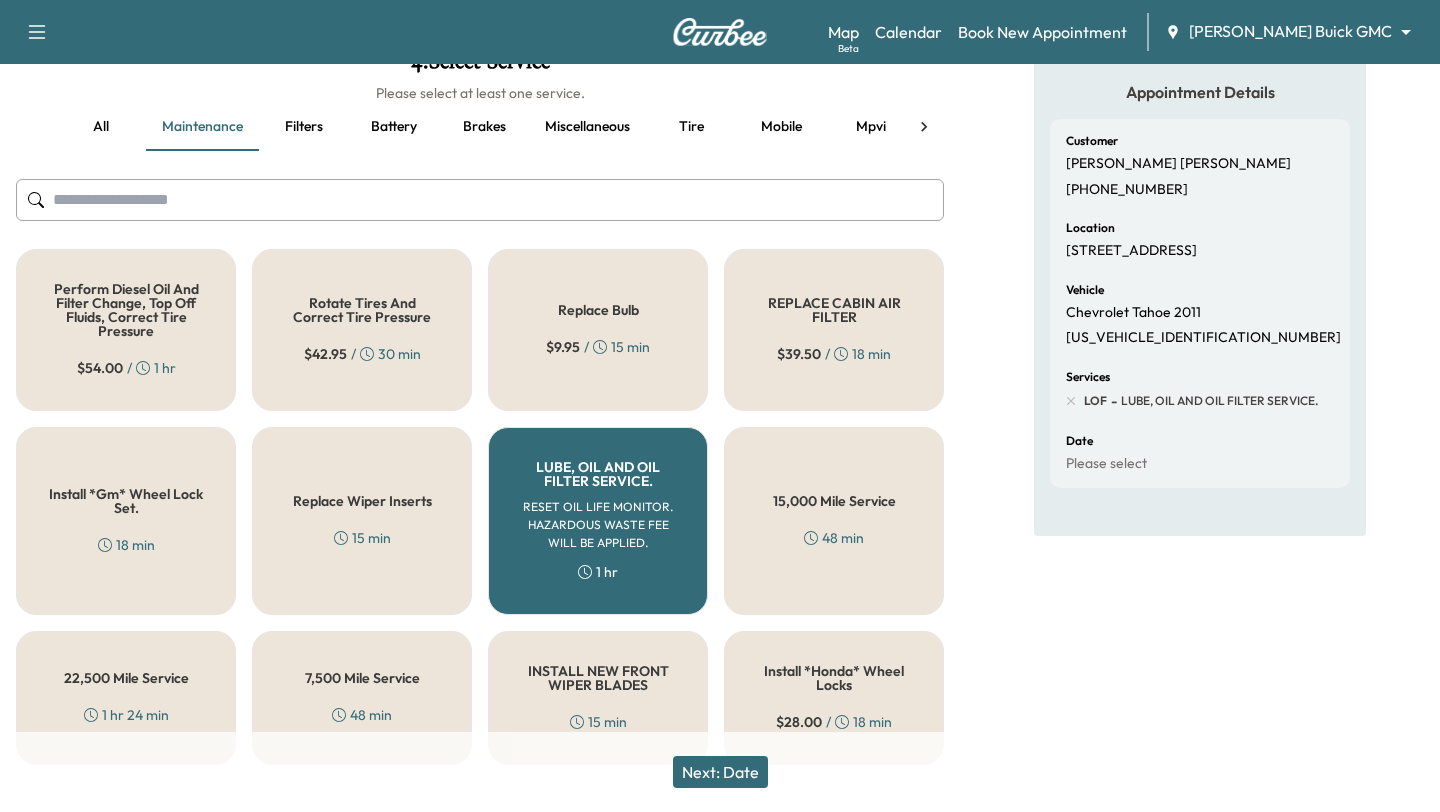 scroll, scrollTop: 171, scrollLeft: 0, axis: vertical 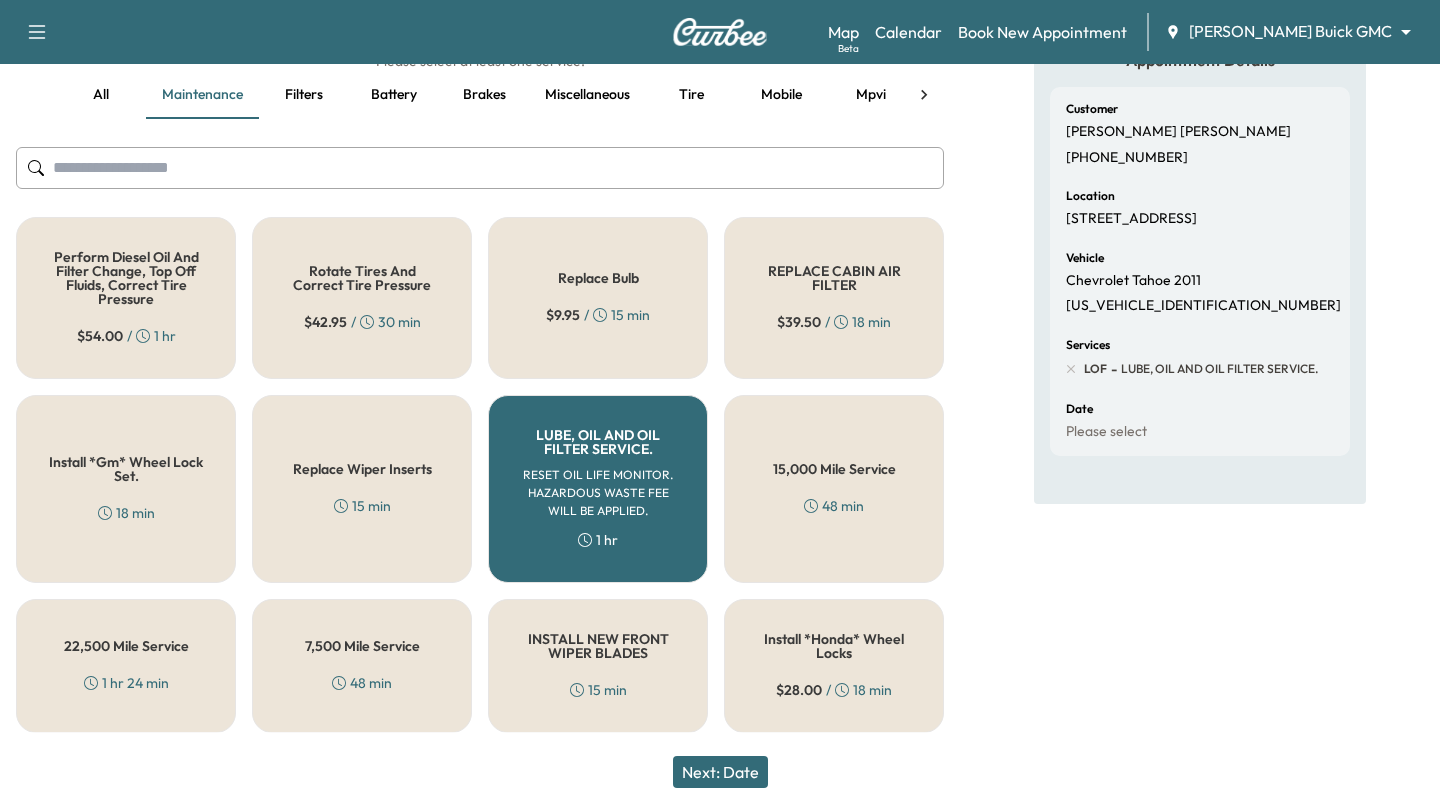 click on "Next: Date" at bounding box center (720, 772) 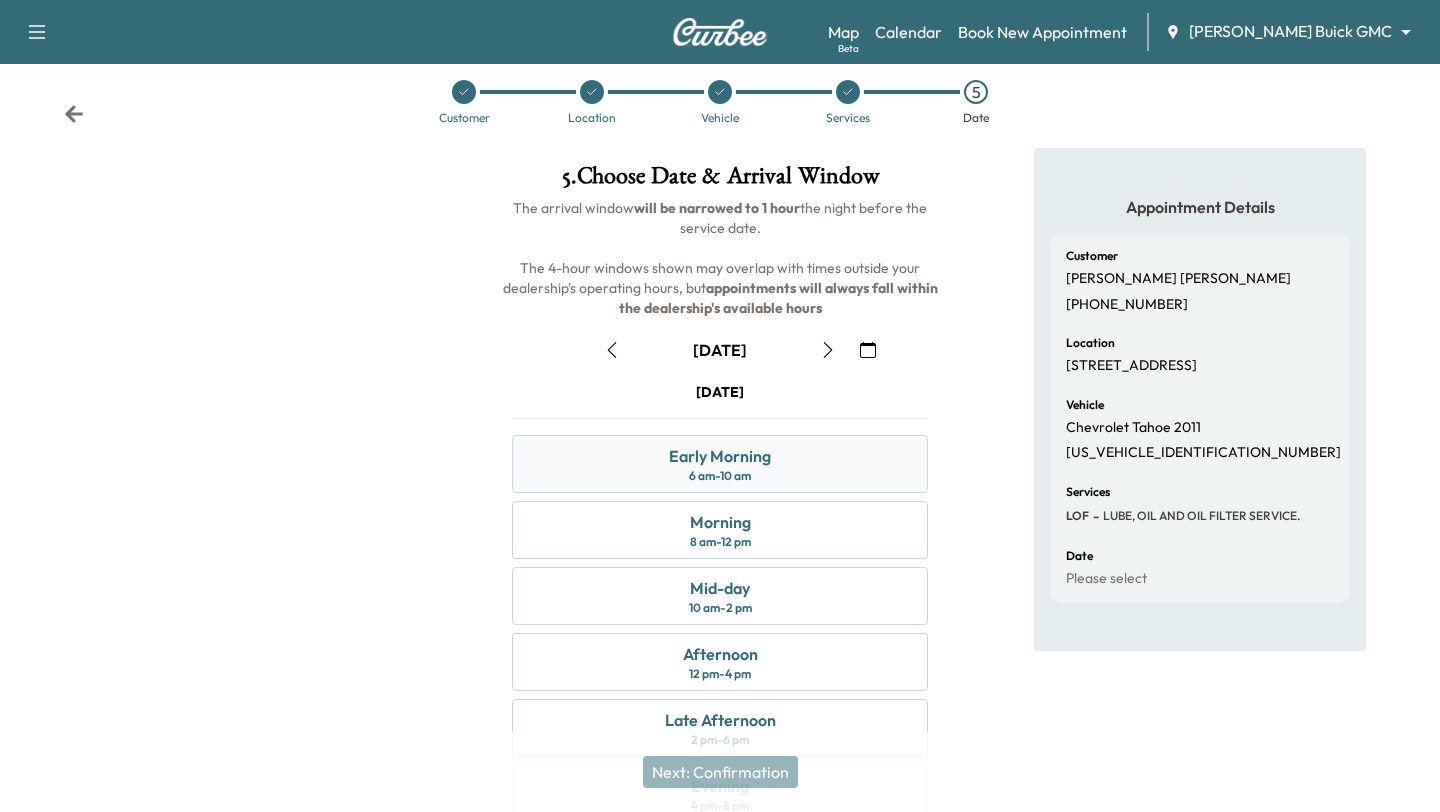 scroll, scrollTop: 0, scrollLeft: 0, axis: both 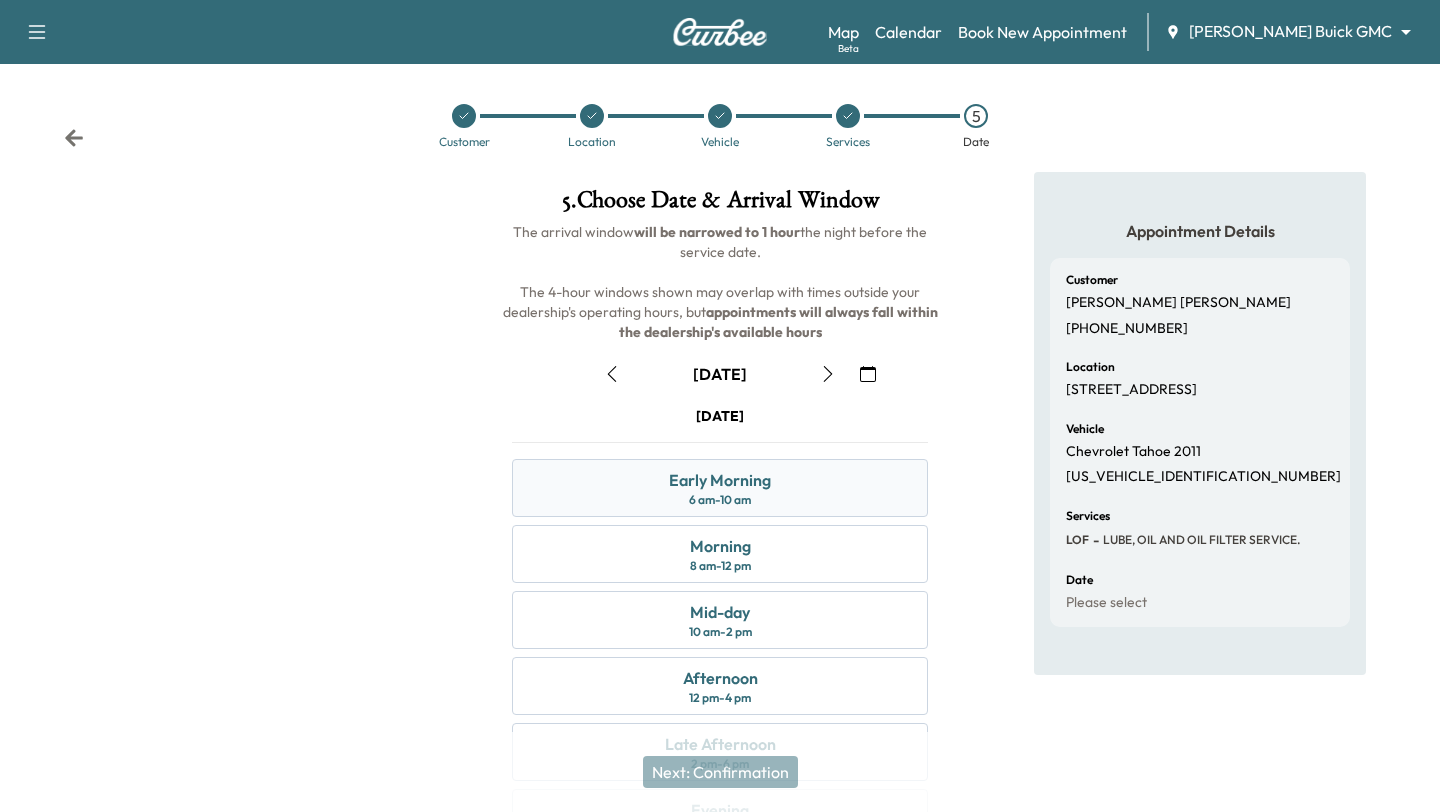 click on "Early Morning" at bounding box center [720, 480] 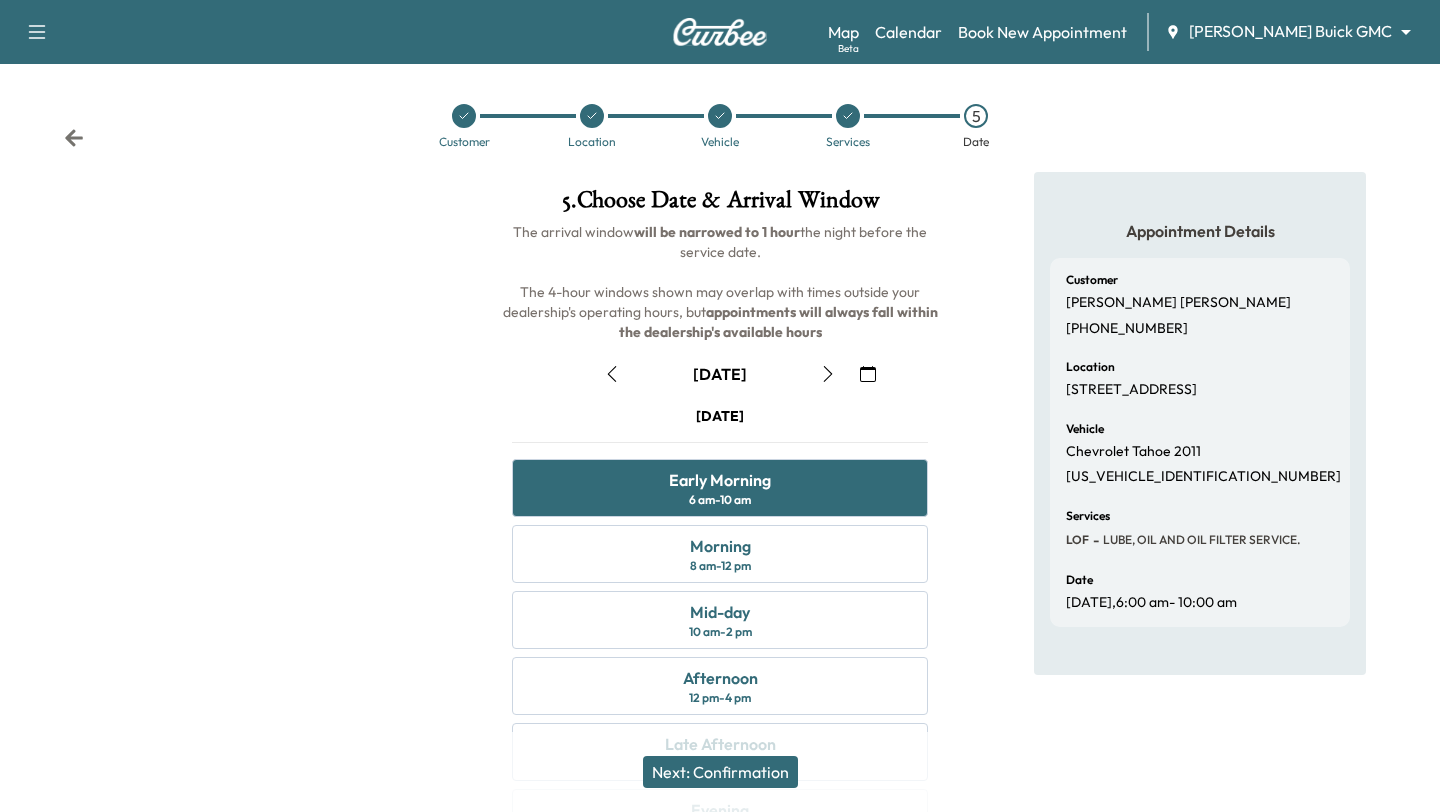 click on "Next: Confirmation" at bounding box center [720, 772] 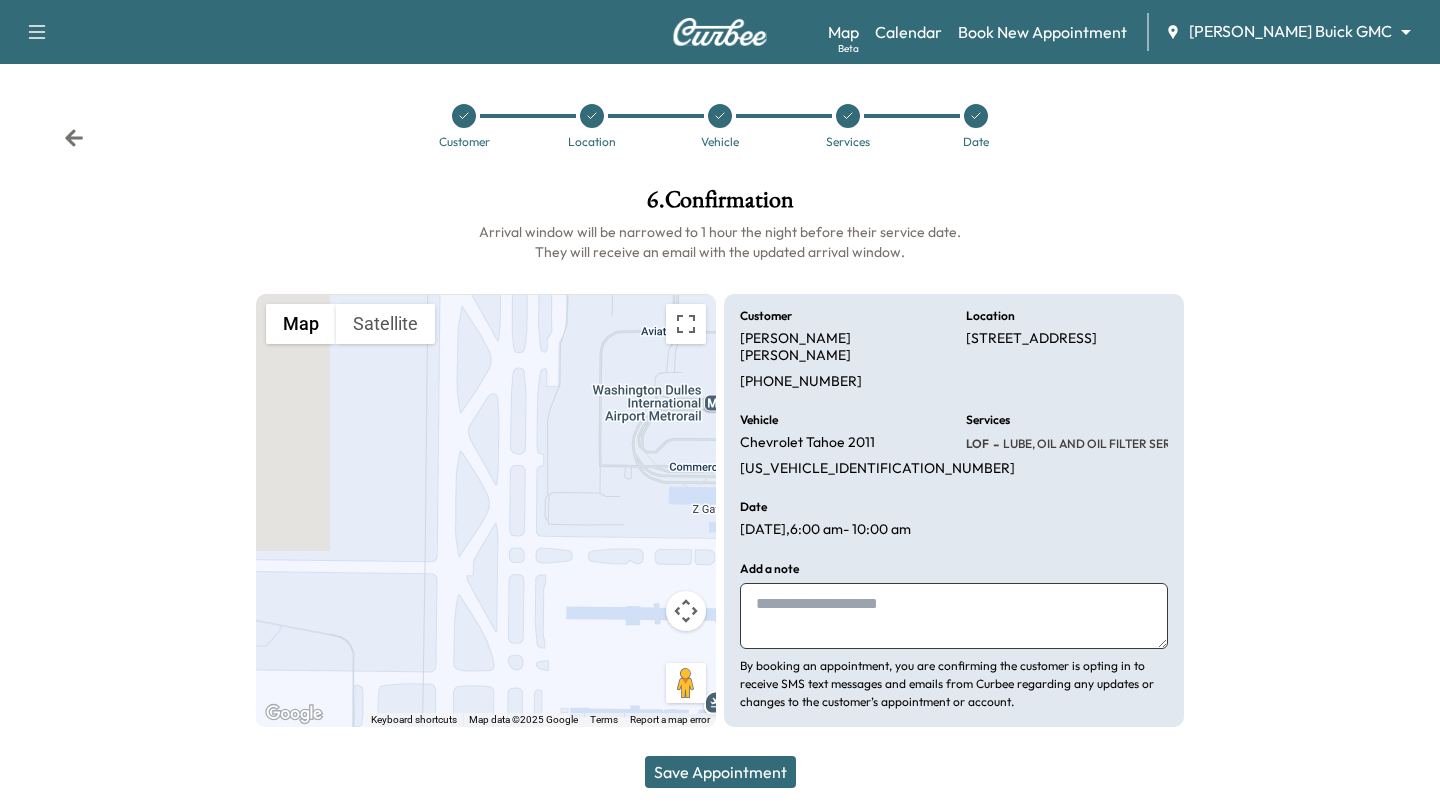 click at bounding box center [954, 616] 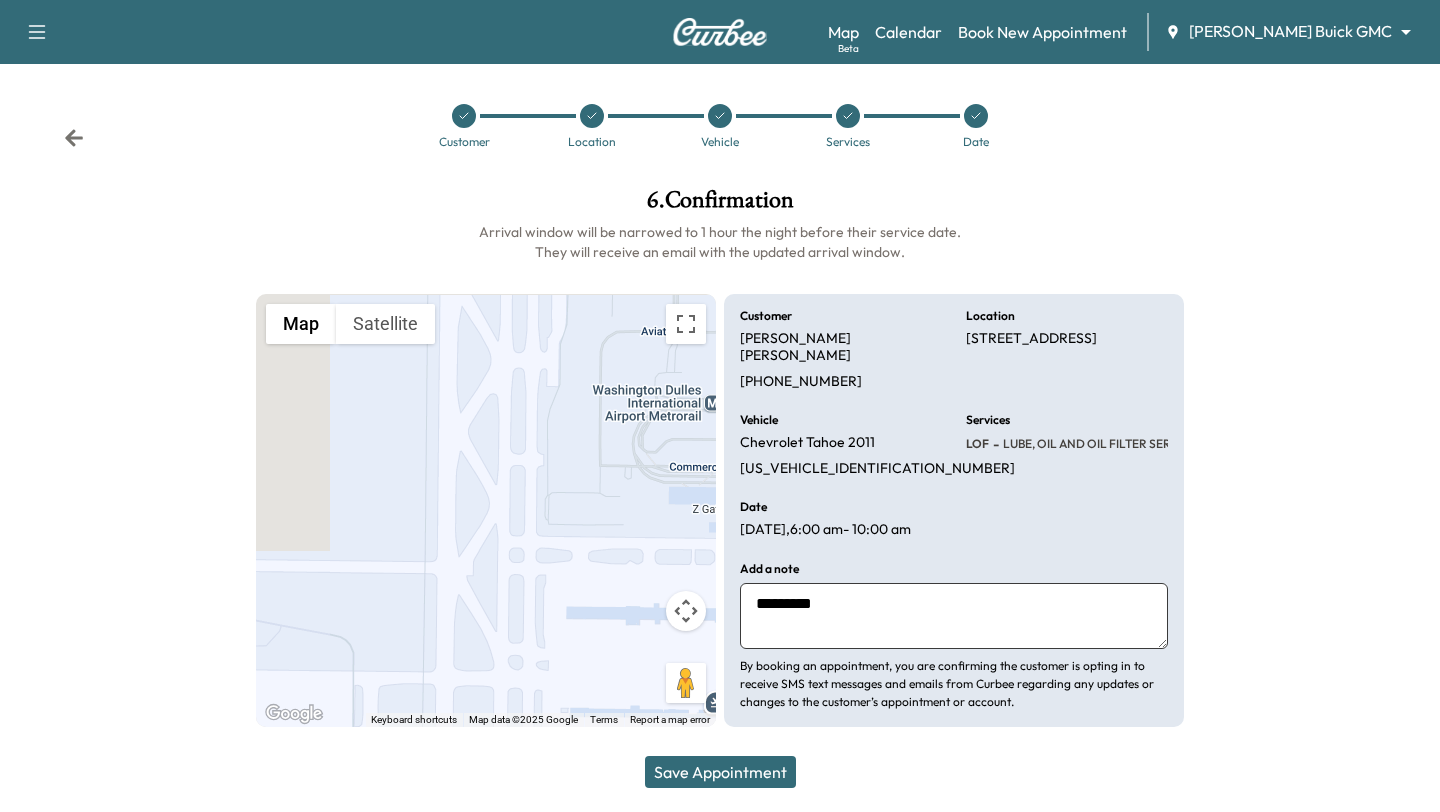 type on "*********" 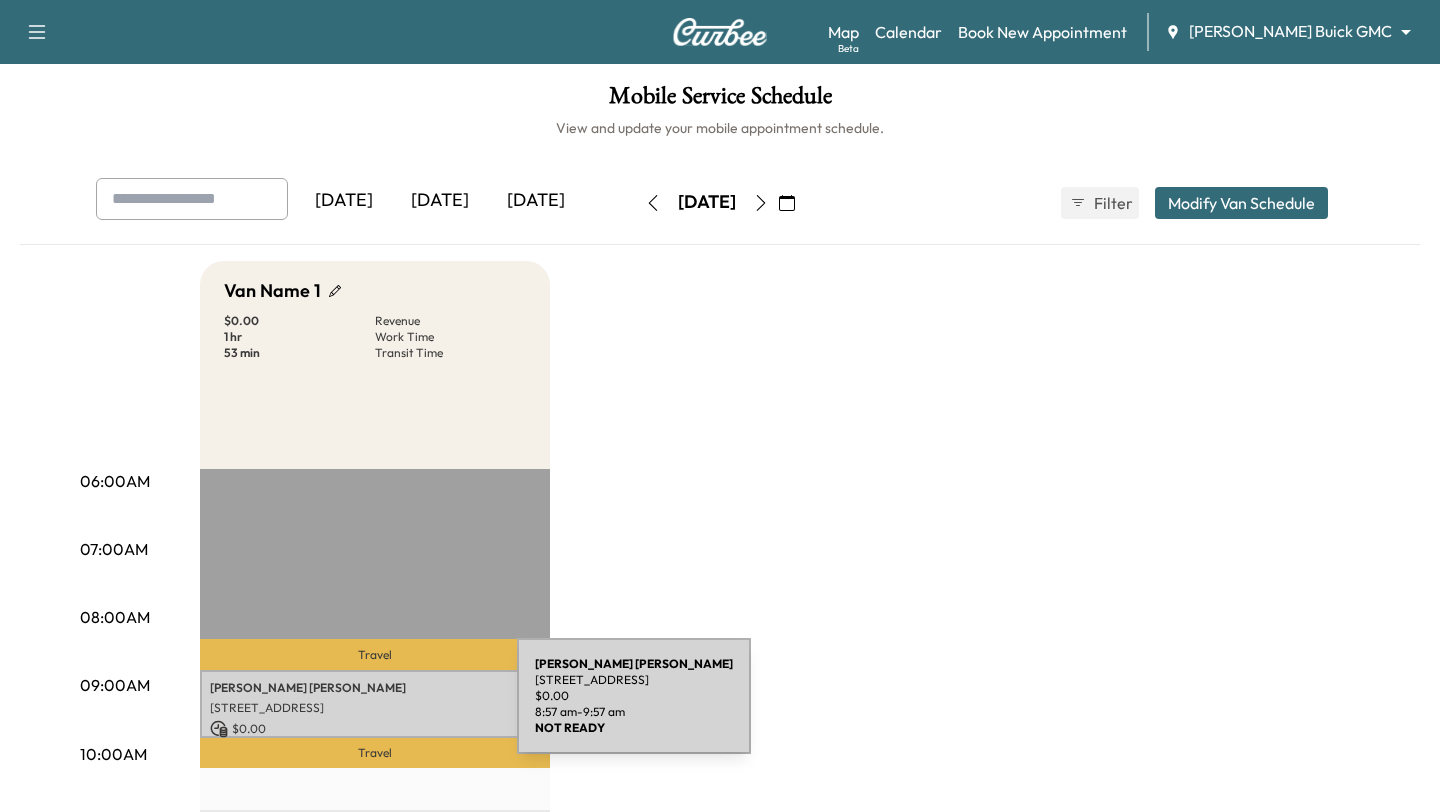 click on "[STREET_ADDRESS]" at bounding box center [375, 708] 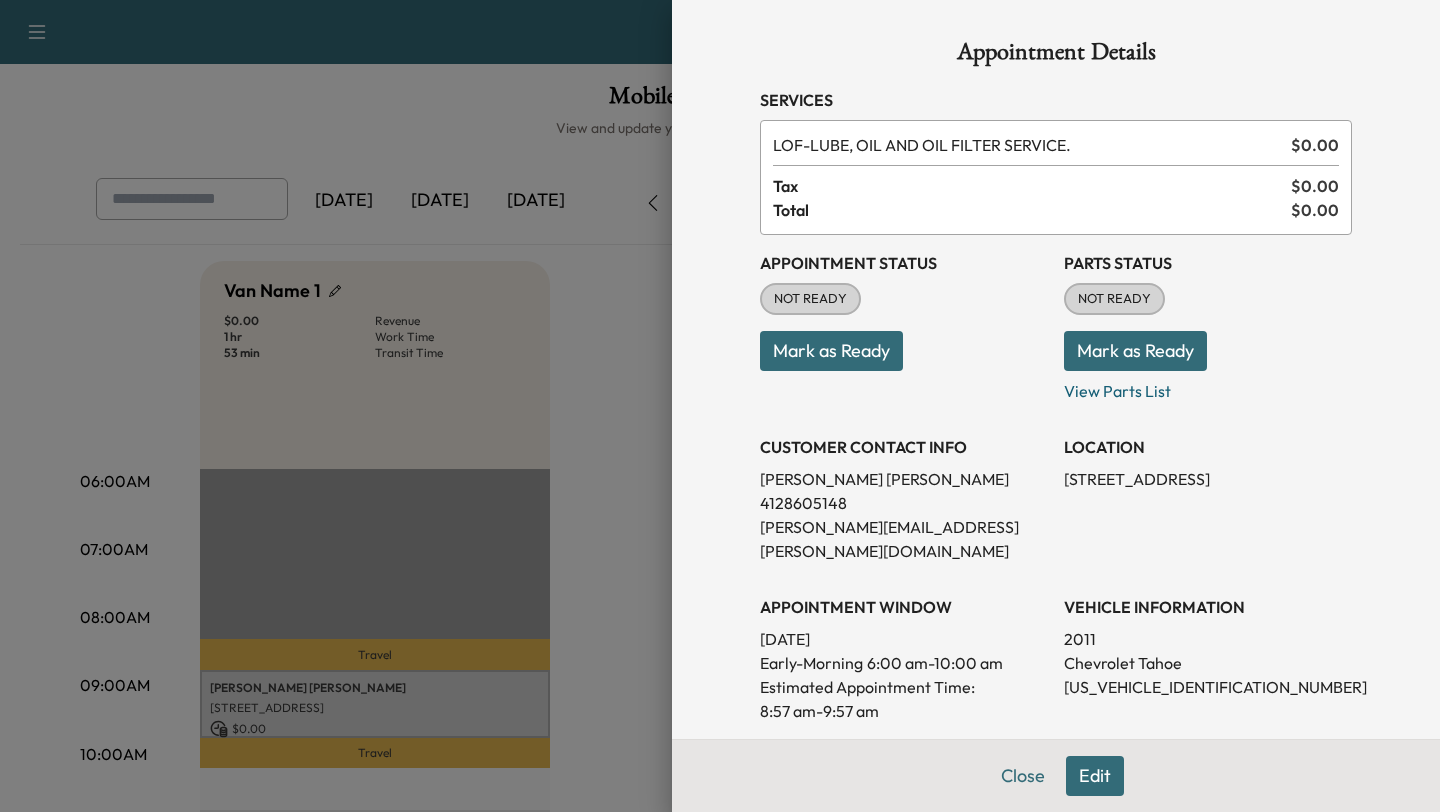 click on "8:57 am  -  9:57 am" at bounding box center (904, 711) 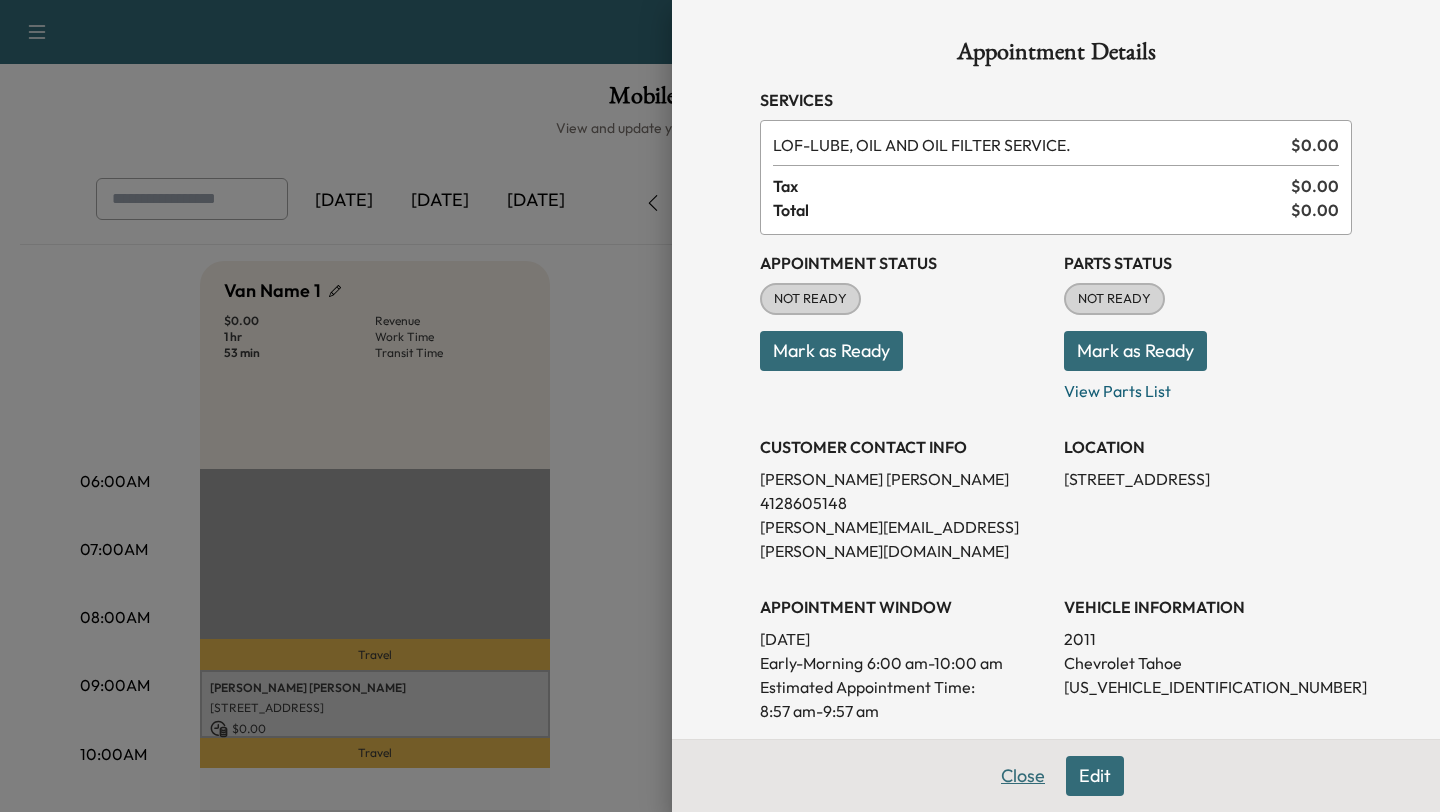 click on "Close" at bounding box center (1023, 776) 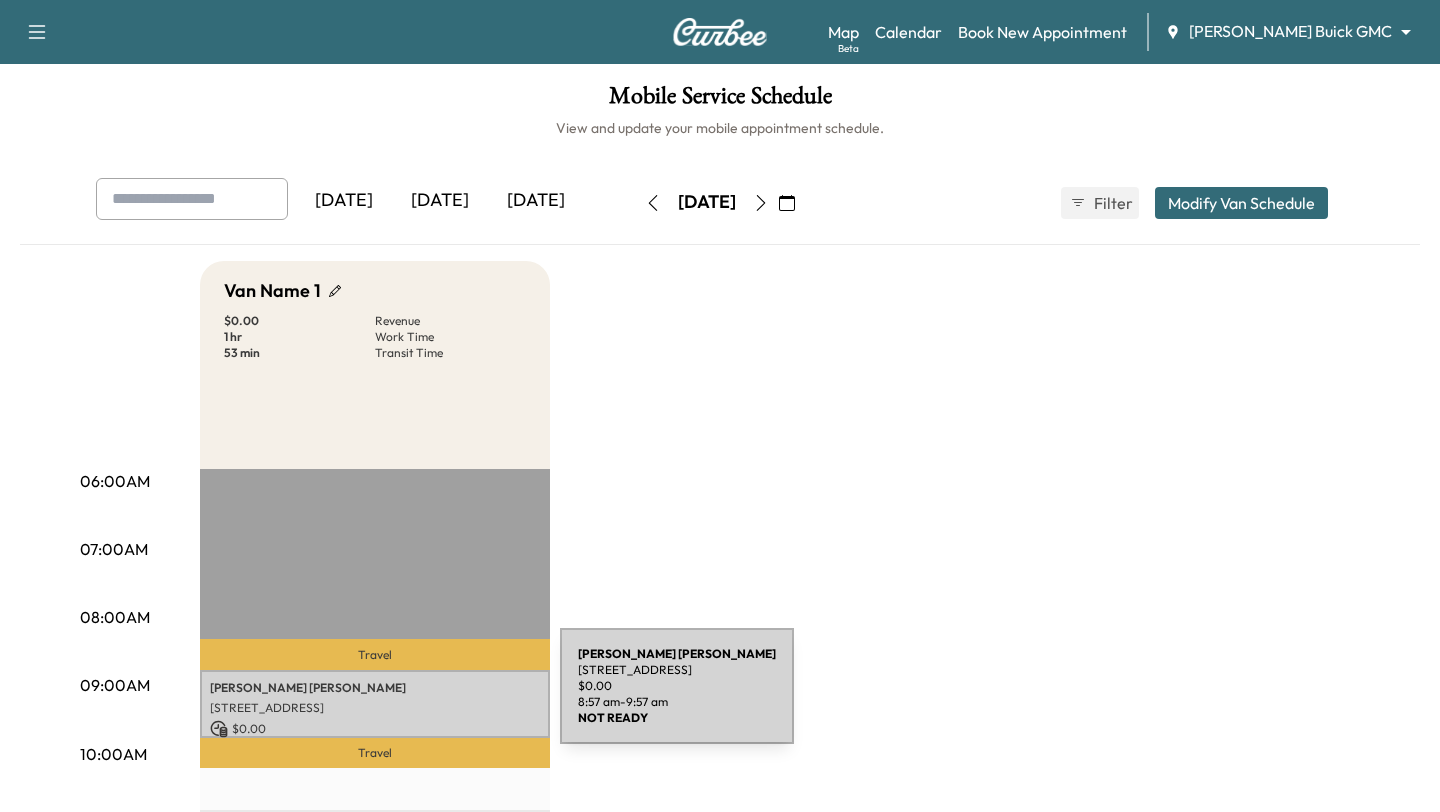 click on "[PERSON_NAME] [STREET_ADDRESS][PERSON_NAME][PERSON_NAME]   $ 0.00 8:57 am  -  9:57 am" at bounding box center (375, 704) 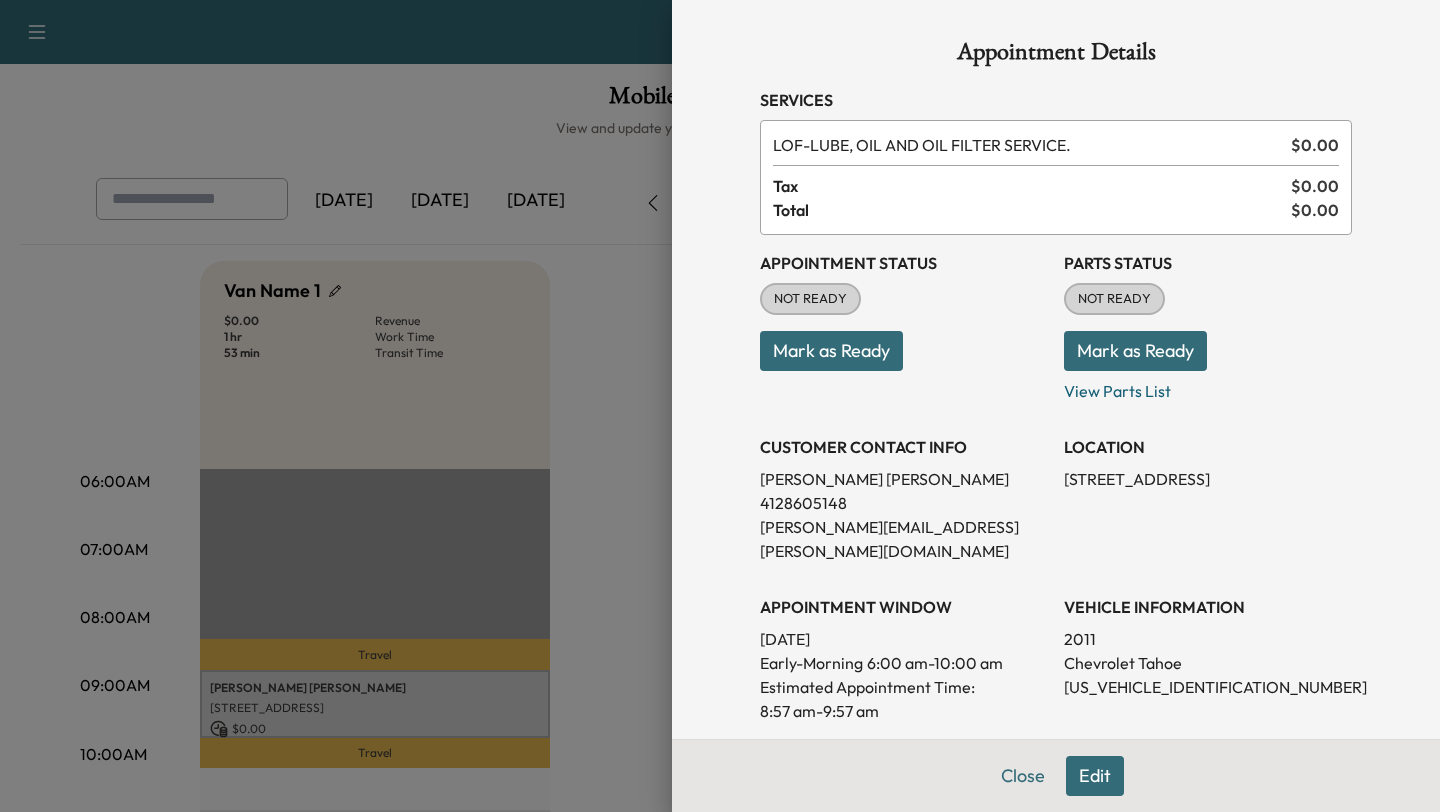 click at bounding box center (720, 406) 